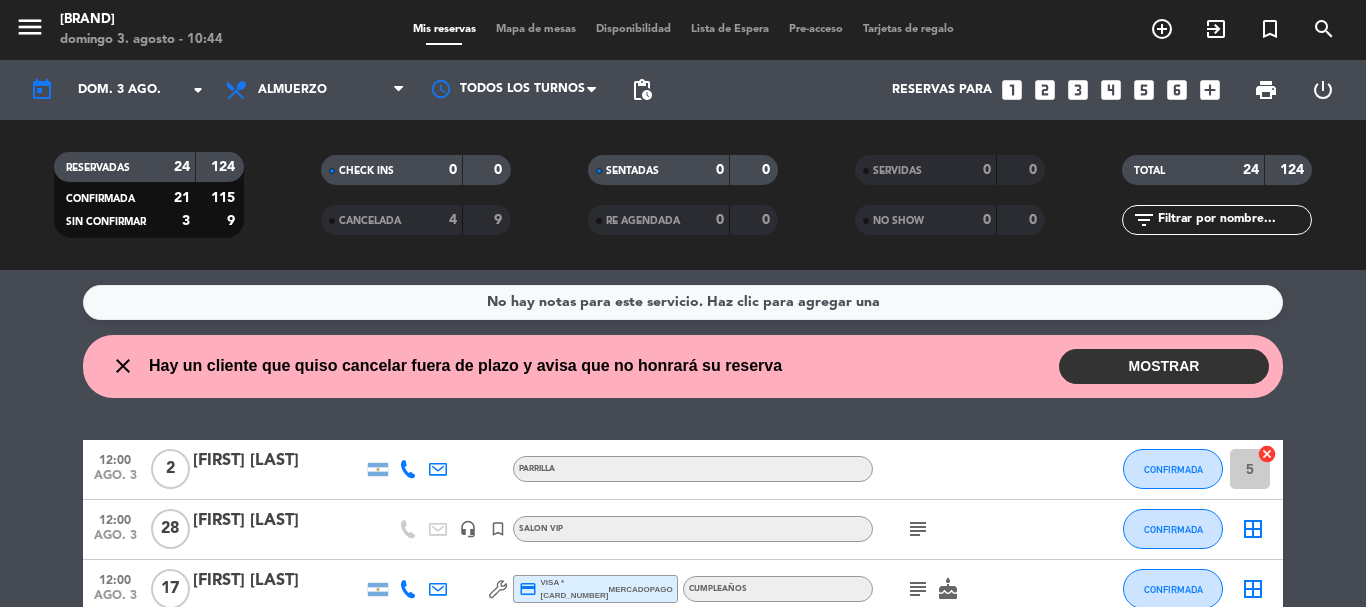 scroll, scrollTop: 0, scrollLeft: 0, axis: both 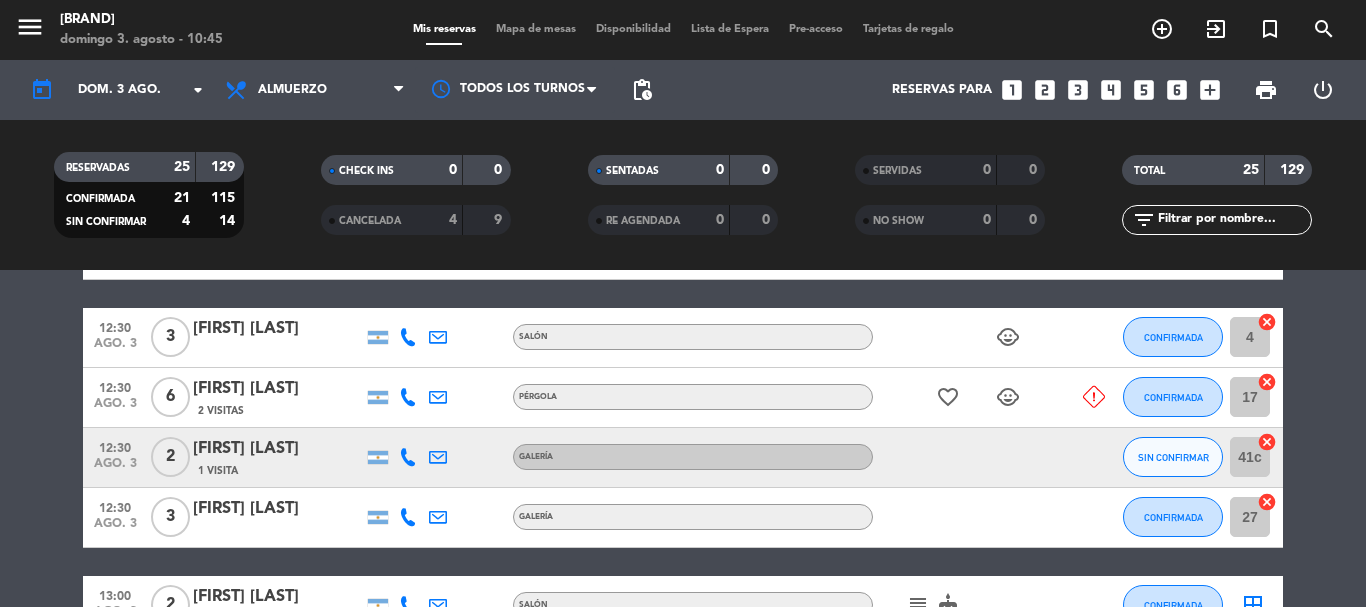 click on "12:00 ago. 3 2 [FIRST] [LAST] PARRILLA CONFIRMADA 5 cancel 12:00 ago. 3 28 [FIRST] [LAST] headset_mic turned_in_not SALON VIP subject CONFIRMADA border_all 12:00 ago. 3 17 [FIRST] [LAST] credit_card visa * 7337 mercadopago CUMPLEAÑOS subject cake CONFIRMADA border_all 12:00 ago. 3 8 [FIRST] [LAST] 1 Visita credit_card visa * 7736 mercadopago CUMPLEAÑOS healing cake child_care CONFIRMADA C1 cancel 12:30 ago. 3 3 [FIRST] [LAST] SALÓN child_care CONFIRMADA 4 cancel 12:30 ago. 3 2 [FIRST] [LAST] 1 Visita GALERÍA SIN CONFIRMAR 41c cancel 12:30 ago. 3 3 [FIRST] [LAST] GALERÍA CONFIRMADA 27 cancel 13:00 ago. 3 2 [FIRST] [LAST] SALÓN subject cake CONFIRMADA border_all 13:00 ago. 3 6 [FIRST] [LAST] GALERÍA CONFIRMADA 30 cancel 13:00 ago. 3 2 [FIRST] [LAST] PÉRGOLA 14 9" 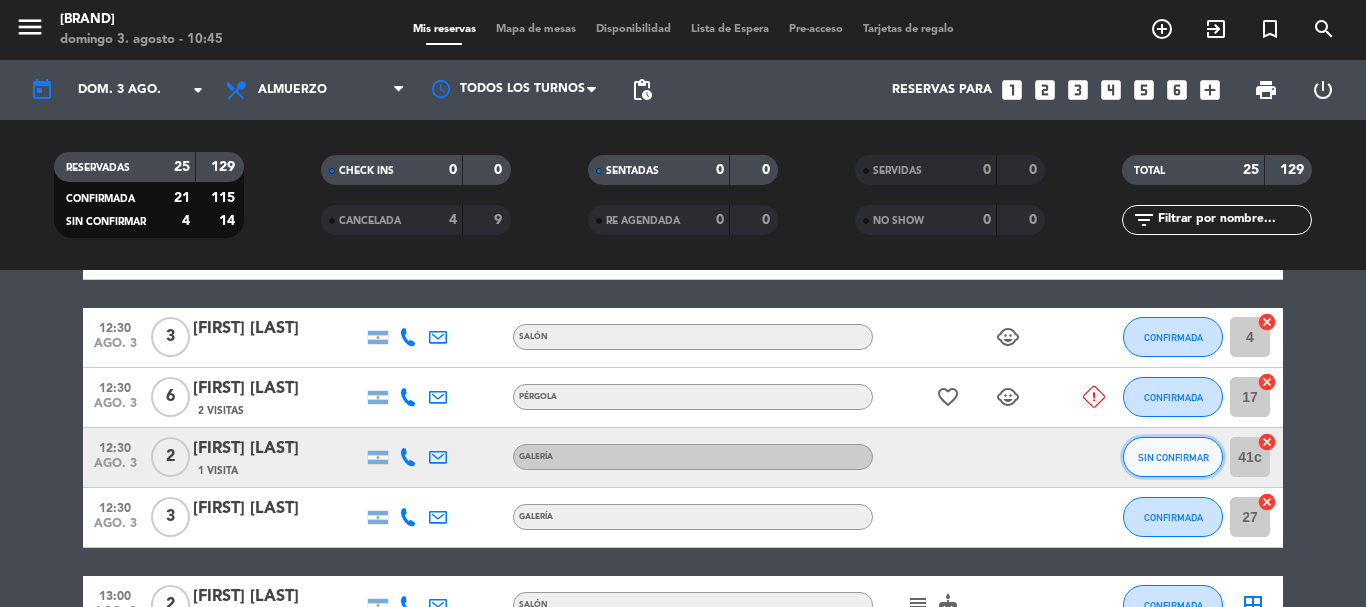 click on "SIN CONFIRMAR" 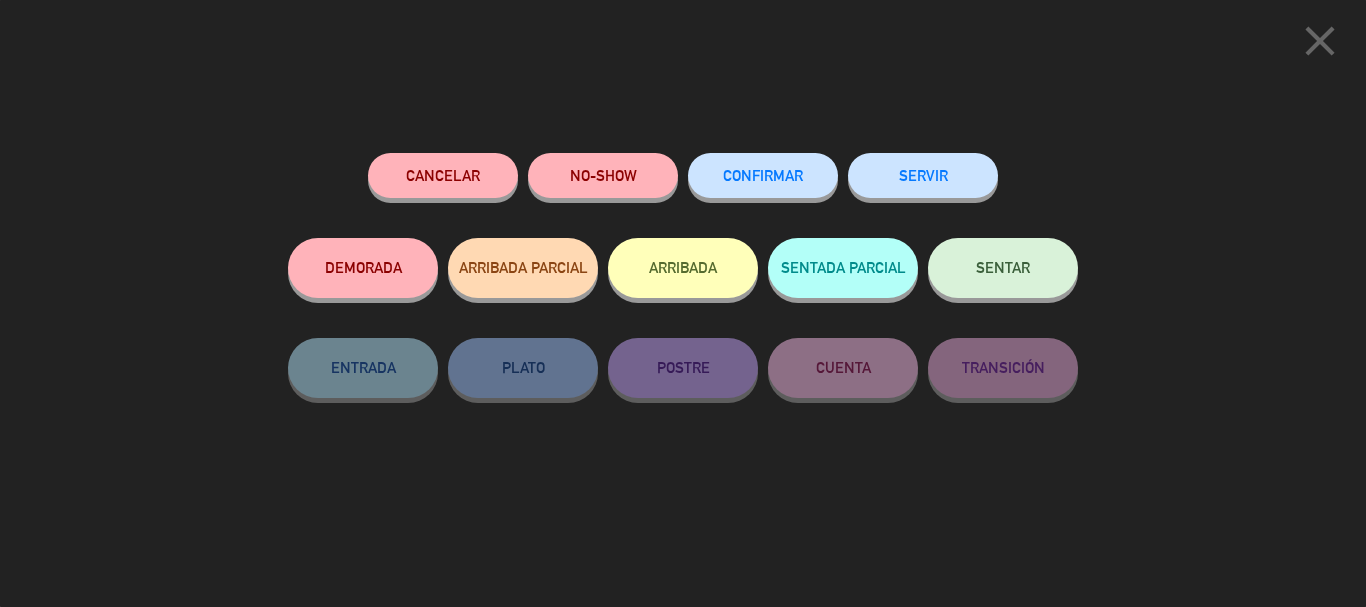 click on "CONFIRMAR" 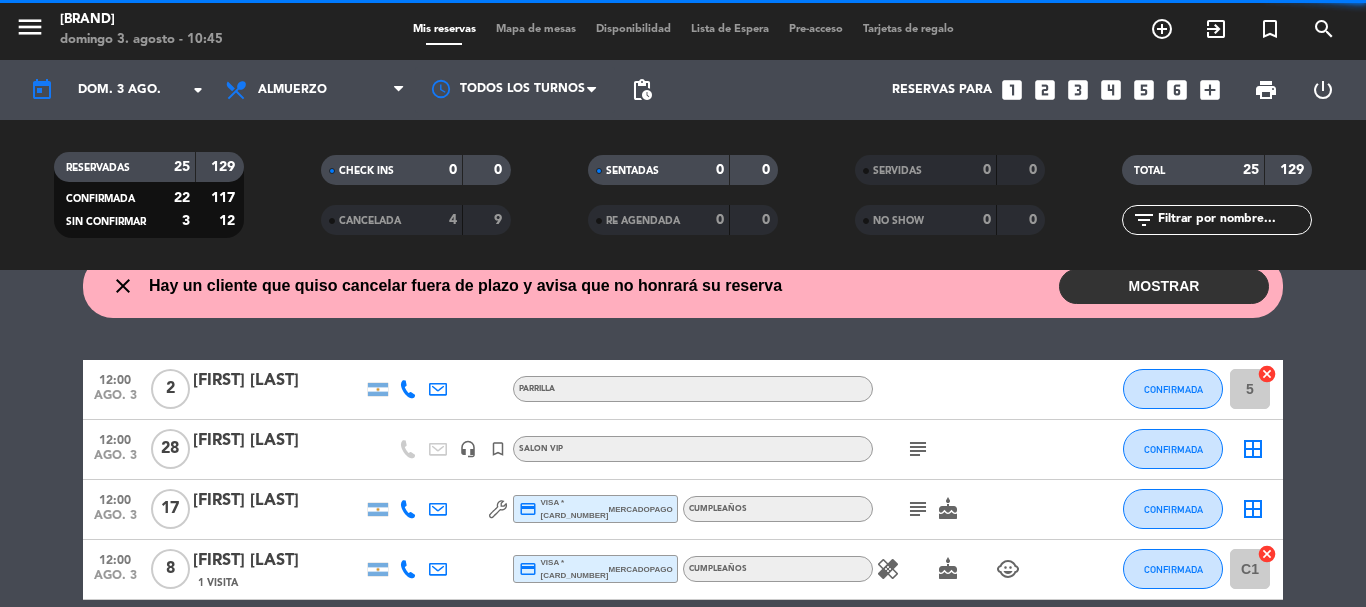 scroll, scrollTop: 0, scrollLeft: 0, axis: both 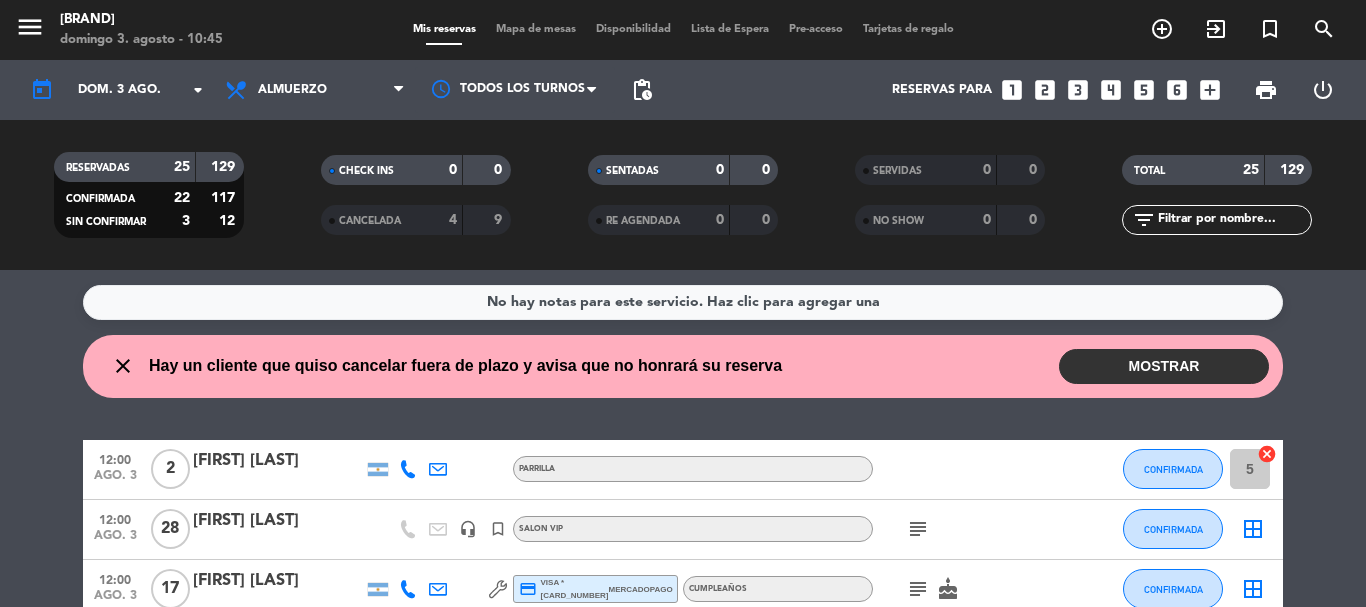 click on "MOSTRAR" at bounding box center [1164, 366] 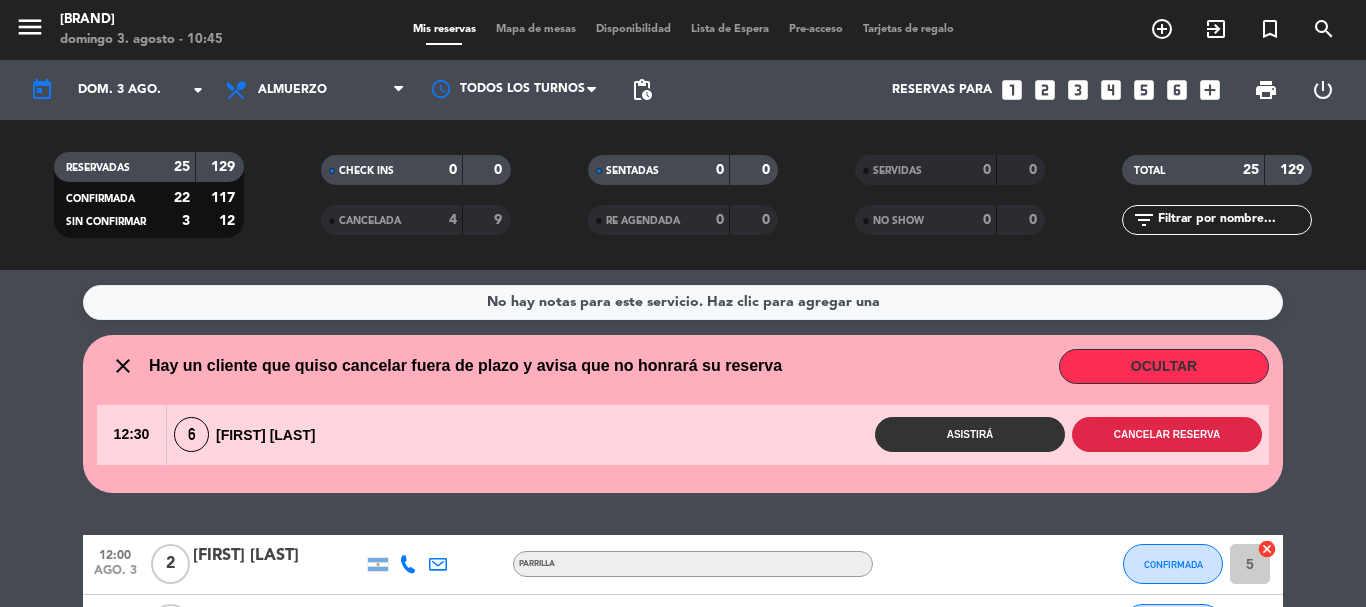click on "Cancelar reserva" at bounding box center [1167, 434] 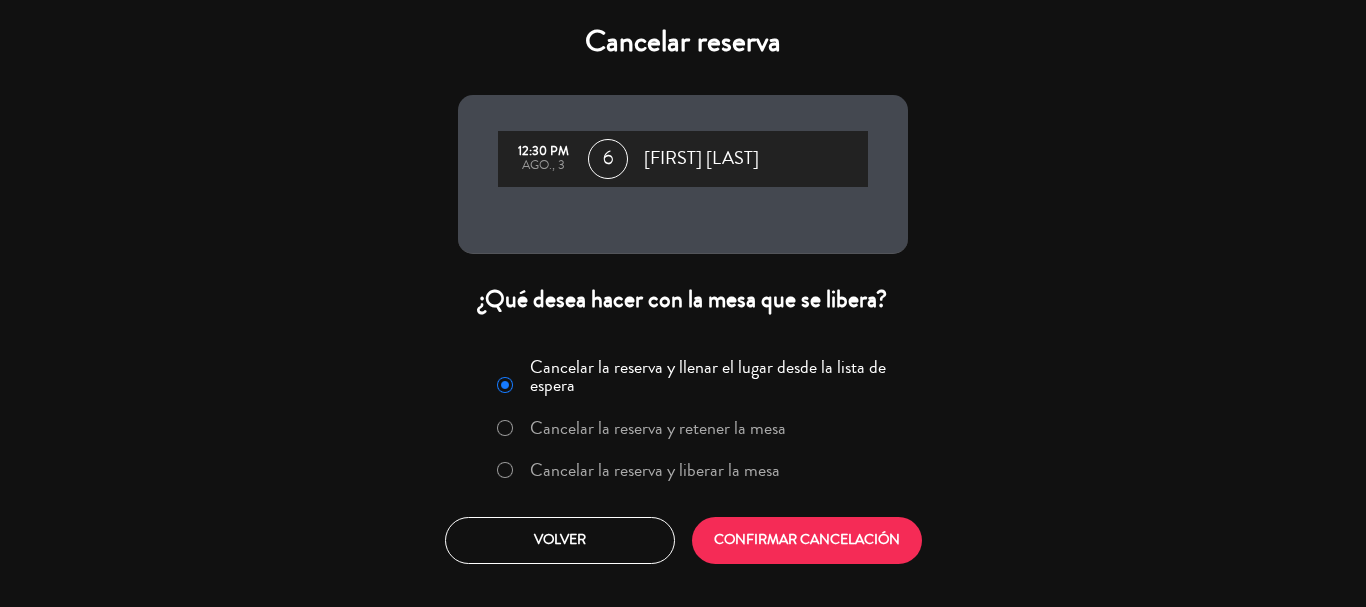 click on "Cancelar la reserva y liberar la mesa" 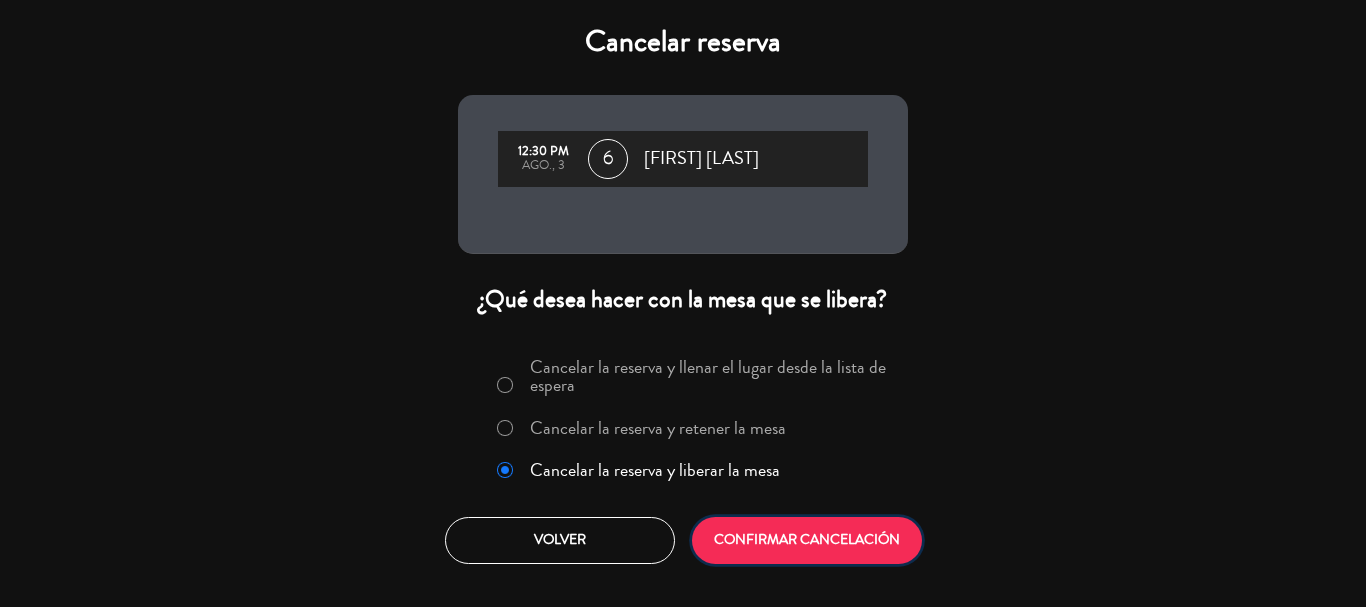 click on "CONFIRMAR CANCELACIÓN" 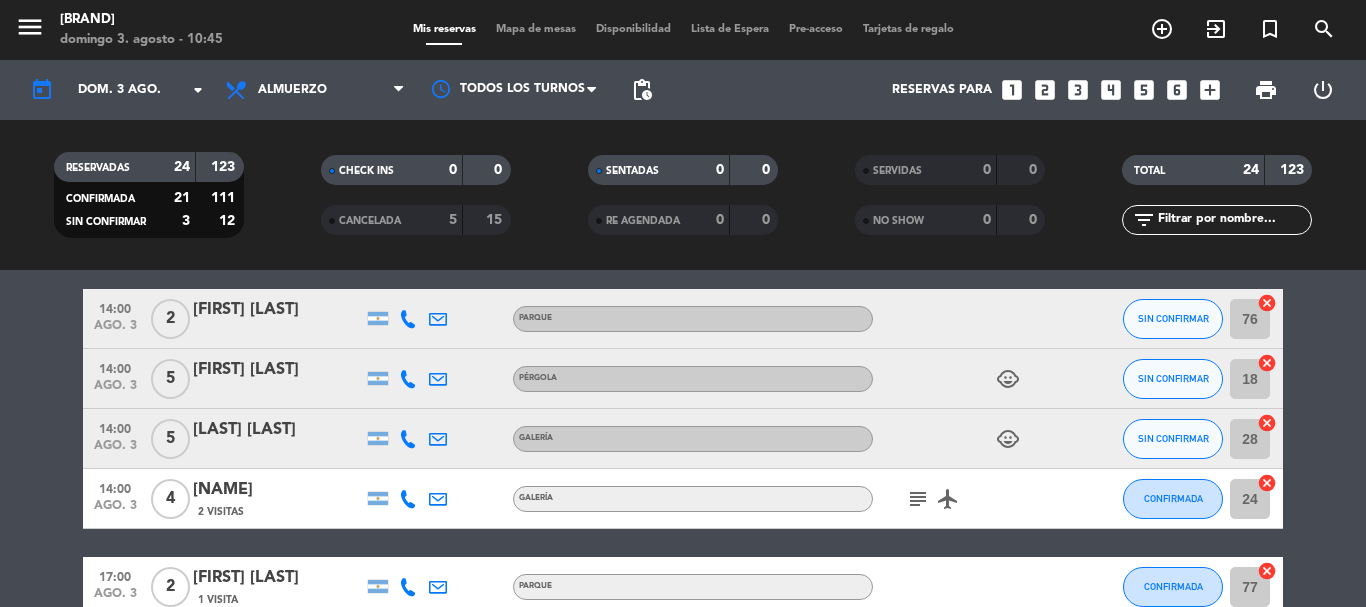 scroll, scrollTop: 1300, scrollLeft: 0, axis: vertical 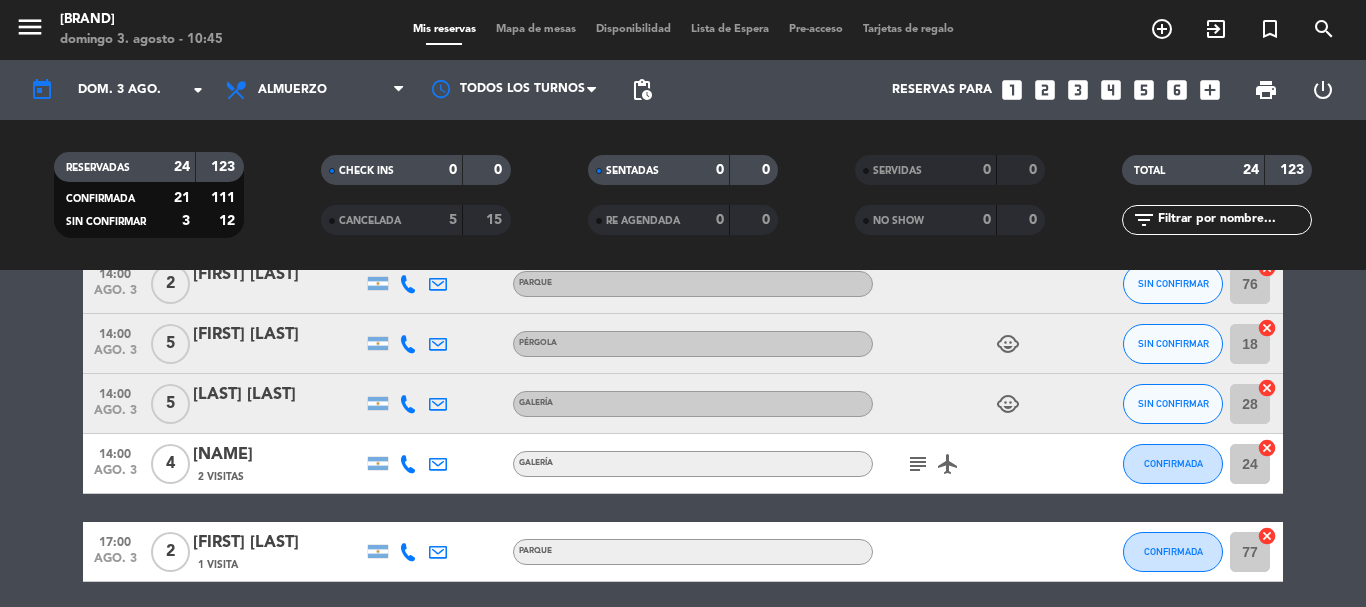click on "child_care" 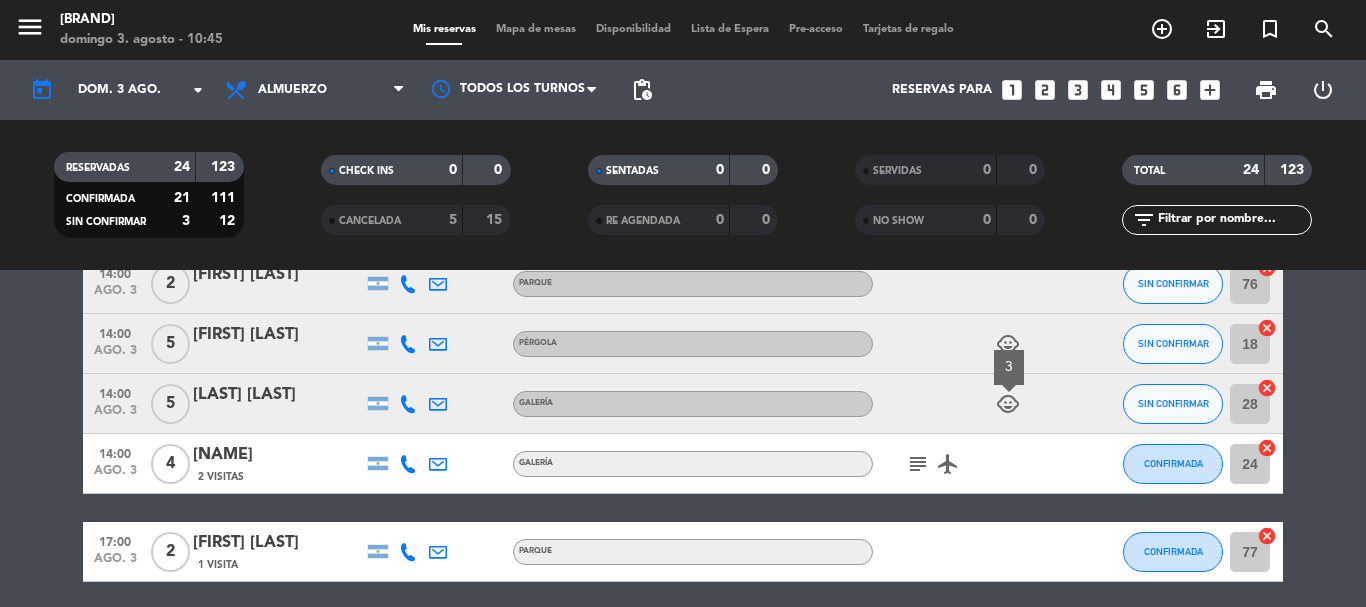 click on "child_care" 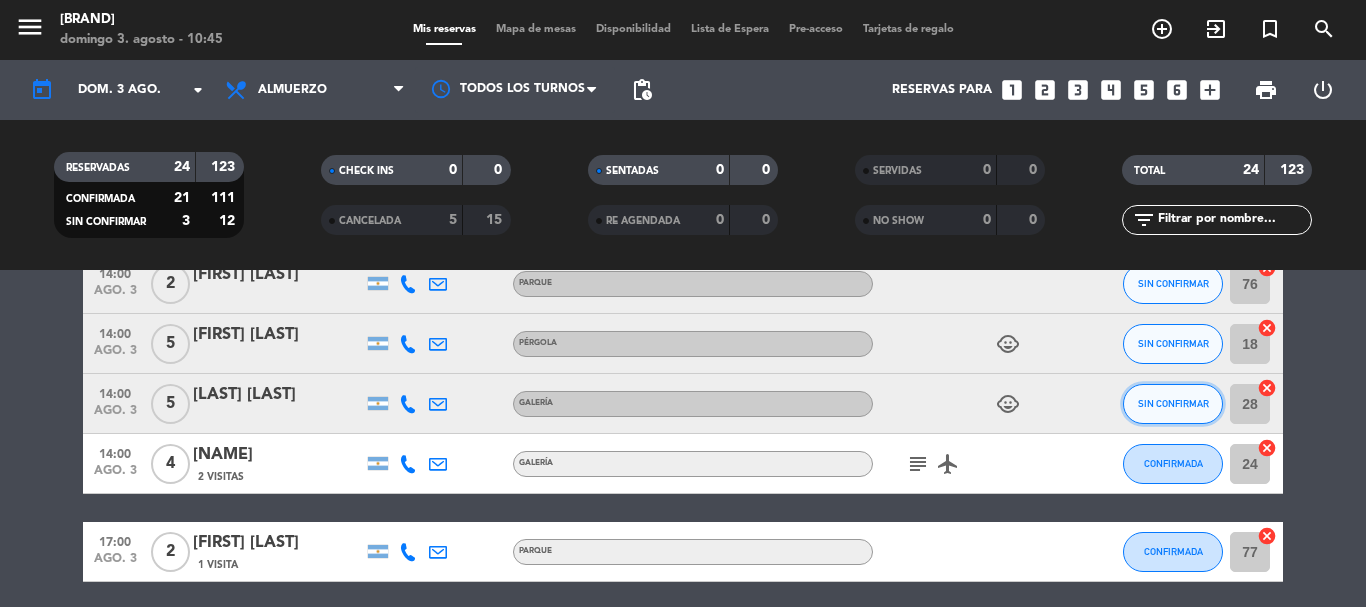 click on "SIN CONFIRMAR" 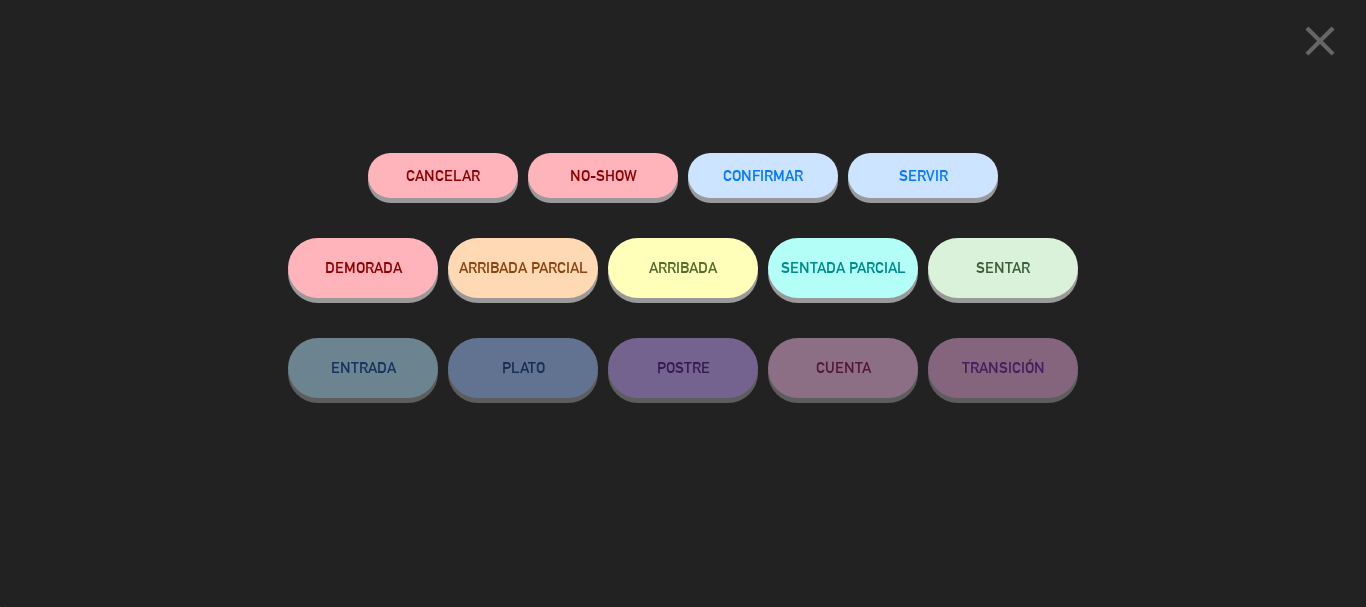 click on "CONFIRMAR" 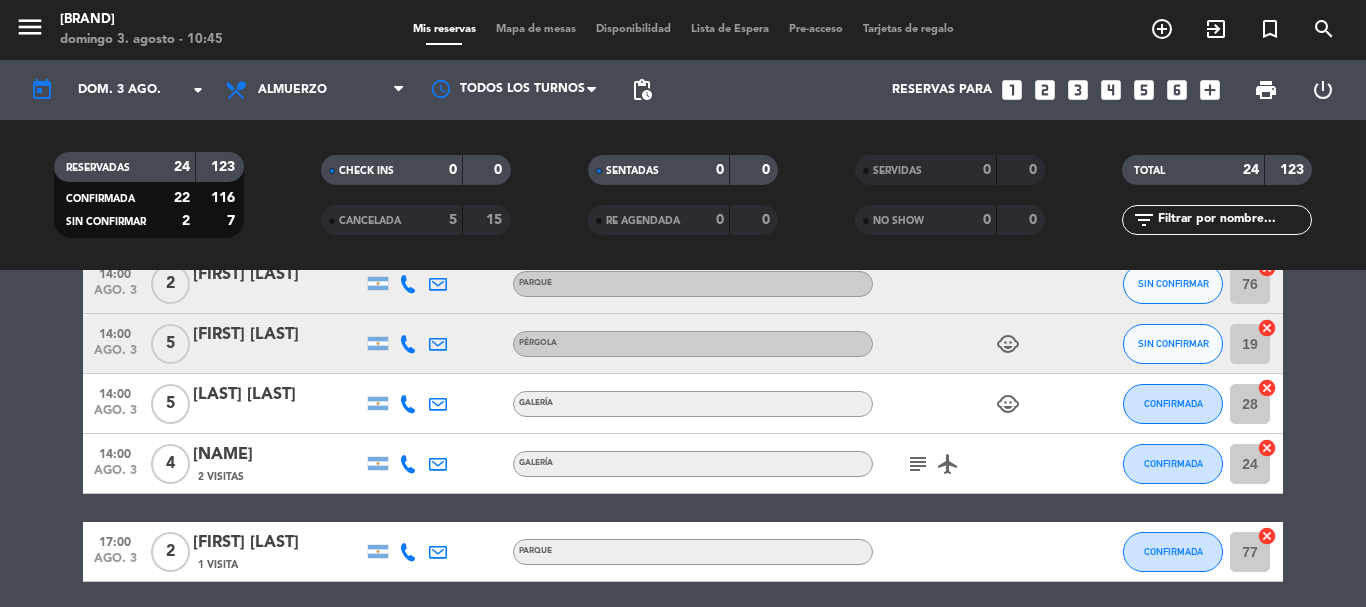 scroll, scrollTop: 1200, scrollLeft: 0, axis: vertical 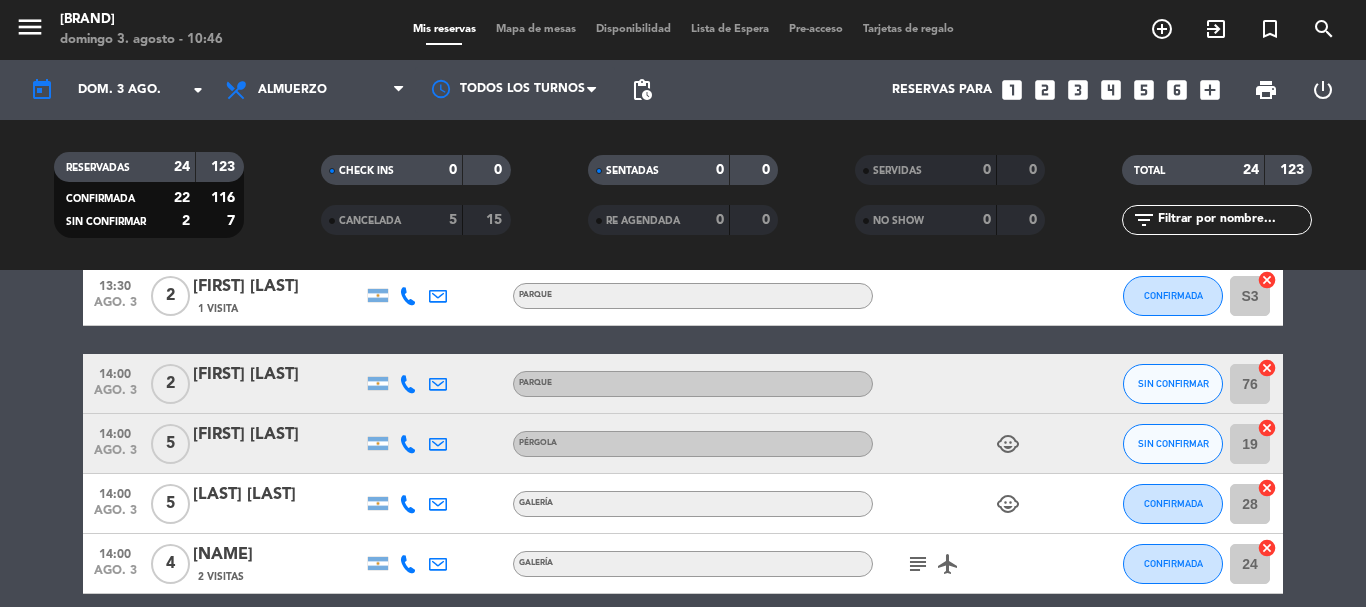 click on "12:00   ago. 3   2   [FIRST] [LAST]   PARRILLA CONFIRMADA 5  cancel   12:00   ago. 3   28   [FIRST] [LAST]   headset_mic   turned_in_not   SALON VIP  subject  CONFIRMADA  border_all   12:00   ago. 3   17   [FIRST] [LAST]  credit_card  visa * [CARD_NUMBER]   mercadopago   CUMPLEAÑOS  subject   cake  CONFIRMADA  border_all   12:00   ago. 3   8   [FIRST] [LAST]   1 Visita  credit_card  visa * [CARD_NUMBER]   mercadopago   CUMPLEAÑOS  healing   cake   child_care  CONFIRMADA C1  cancel   12:30   ago. 3   3   [FIRST] [LAST]   SALÓN  child_care  CONFIRMADA 4  cancel   12:30   ago. 3   2   [FIRST] [LAST]   1 Visita   GALERÍA CONFIRMADA 41c  cancel   12:30   ago. 3   3   [FIRST] [LAST]   GALERÍA CONFIRMADA 27  cancel   13:00   ago. 3   2   [FIRST] [LAST]   SALÓN  subject   cake  CONFIRMADA  border_all   13:00   ago. 3   6   [FIRST] [LAST]   GALERÍA CONFIRMADA 30  cancel   13:00   ago. 3   2   [FIRST] [LAST]   PÉRGOLA CONFIRMADA 14  cancel   13:00   ago. 3   4   [FIRST] [LAST]   1 Visita   SALÓN  cake  CONFIRMADA 9  cancel   13:00" 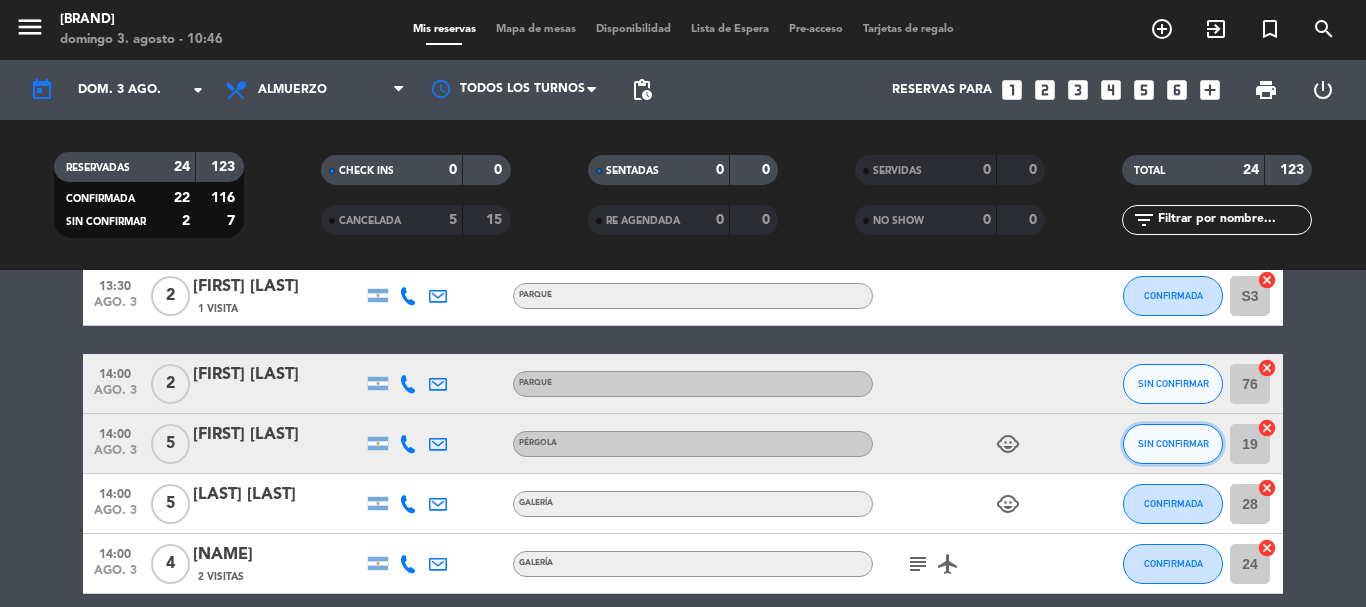 click on "SIN CONFIRMAR" 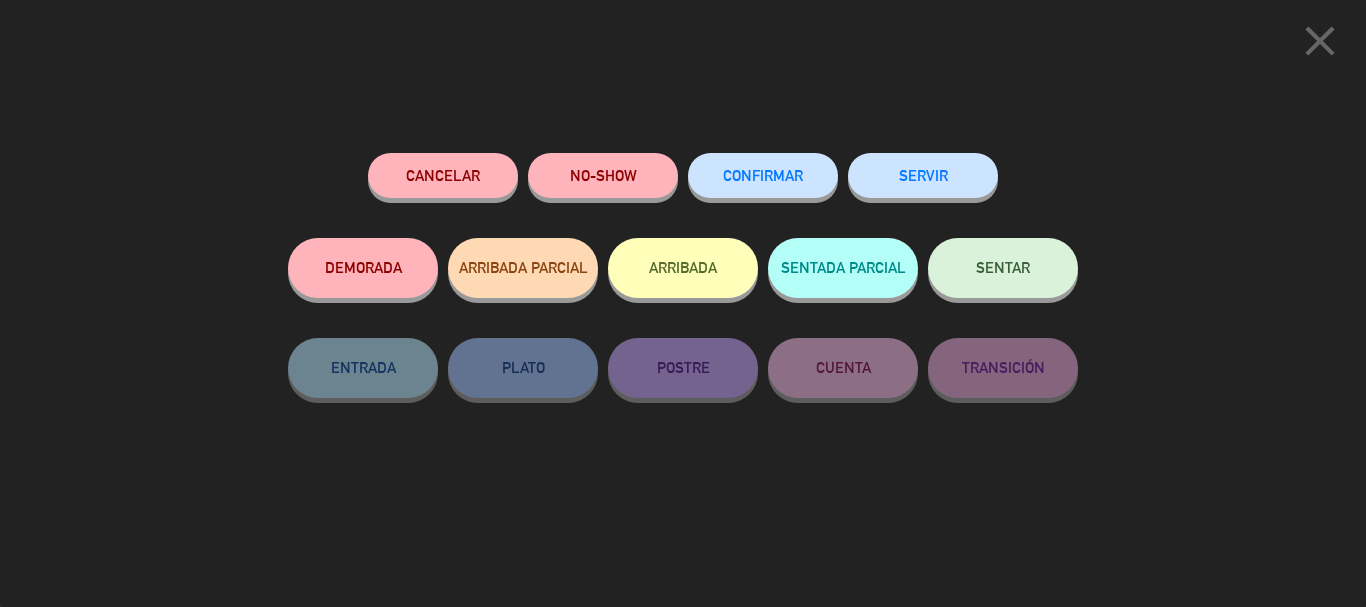 click on "CONFIRMAR" 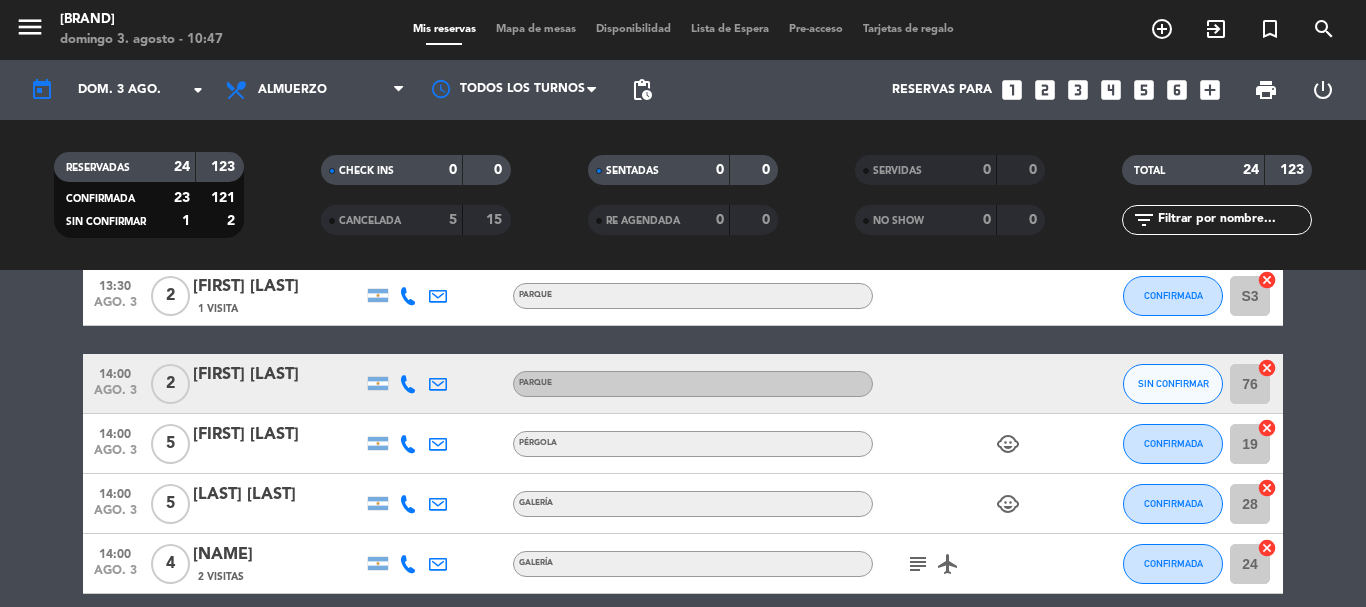 click on "12:00   ago. 3   2   [FIRST] [LAST]   PARRILLA CONFIRMADA 5  cancel   12:00   ago. 3   28   [FIRST] [LAST]   headset_mic   turned_in_not   SALON VIP  subject  CONFIRMADA  border_all   12:00   ago. 3   17   [FIRST] [LAST]  credit_card  visa * [CARD_NUMBER]   mercadopago   CUMPLEAÑOS  subject   cake  CONFIRMADA  border_all   12:00   ago. 3   8   [FIRST] [LAST]   1 Visita  credit_card  visa * [CARD_NUMBER]   mercadopago   CUMPLEAÑOS  healing   cake   child_care  CONFIRMADA C1  cancel   12:30   ago. 3   3   [FIRST] [LAST]   SALÓN  child_care  CONFIRMADA 4  cancel   12:30   ago. 3   2   [FIRST] [LAST]   1 Visita   GALERÍA CONFIRMADA 41c  cancel   12:30   ago. 3   3   [FIRST] [LAST]   GALERÍA CONFIRMADA 27  cancel   13:00   ago. 3   2   [FIRST] [LAST]   SALÓN  subject   cake  CONFIRMADA  border_all   13:00   ago. 3   6   [FIRST] [LAST]   GALERÍA CONFIRMADA 30  cancel   13:00   ago. 3   2   [FIRST] [LAST]   PÉRGOLA CONFIRMADA 14  cancel   13:00   ago. 3   4   [FIRST] [LAST]   1 Visita   SALÓN  cake  CONFIRMADA 9  cancel   13:00" 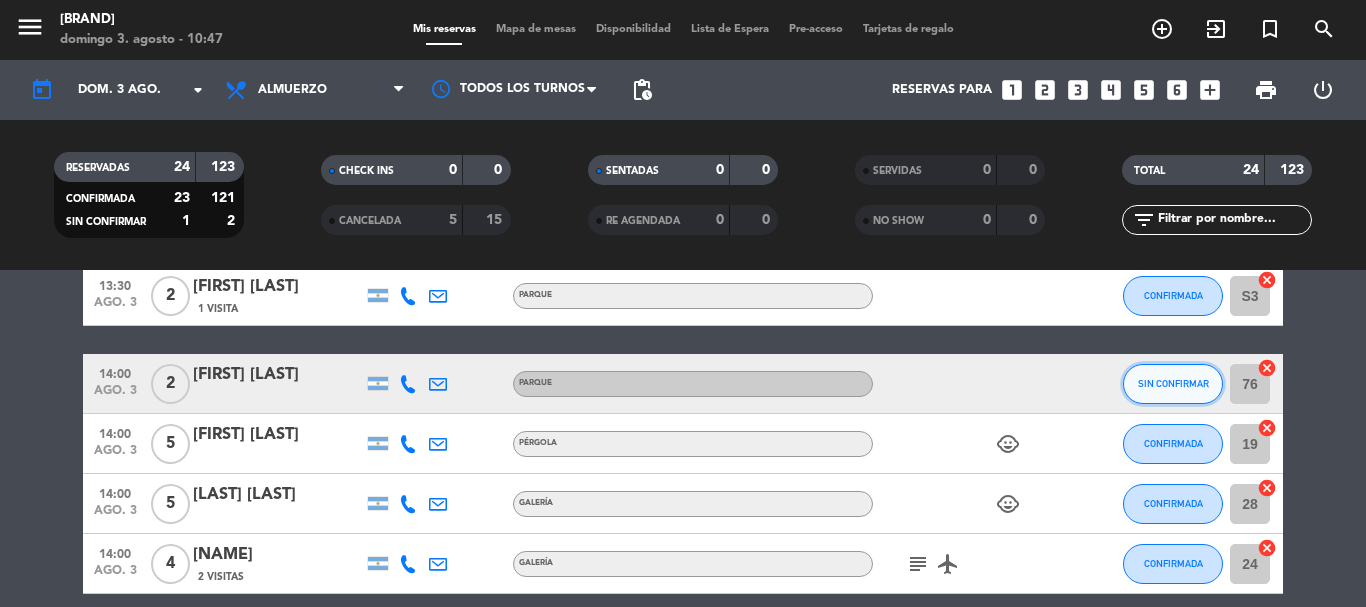click on "SIN CONFIRMAR" 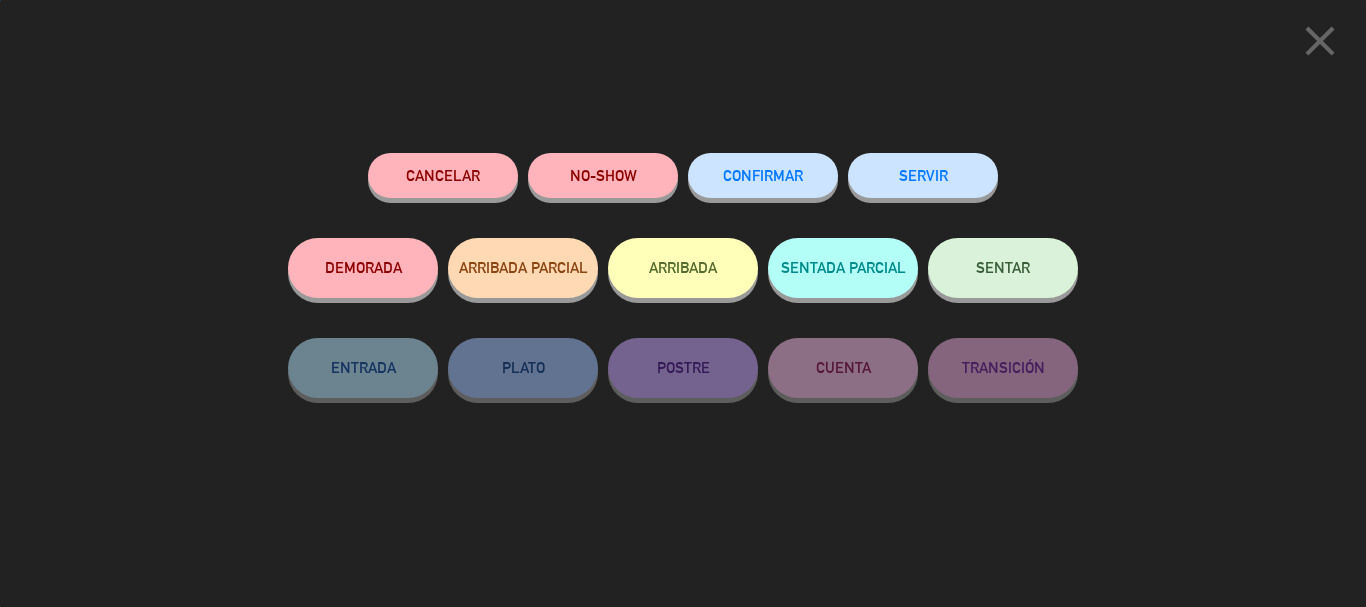 click on "CONFIRMAR" 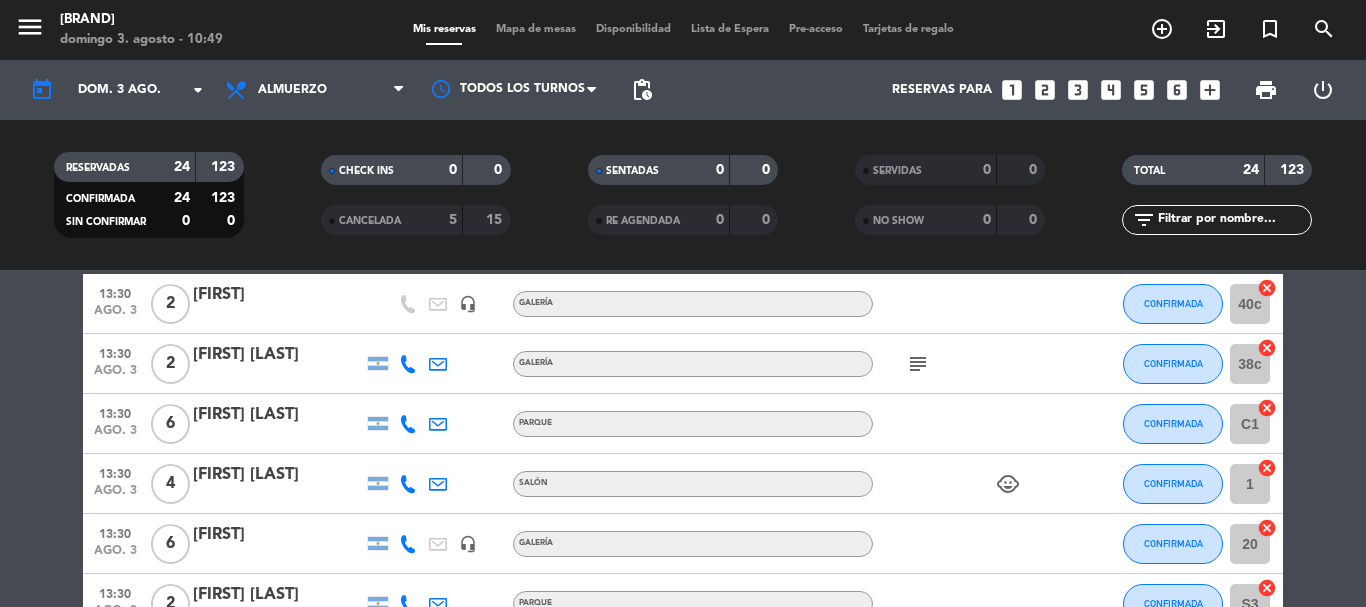 scroll, scrollTop: 863, scrollLeft: 0, axis: vertical 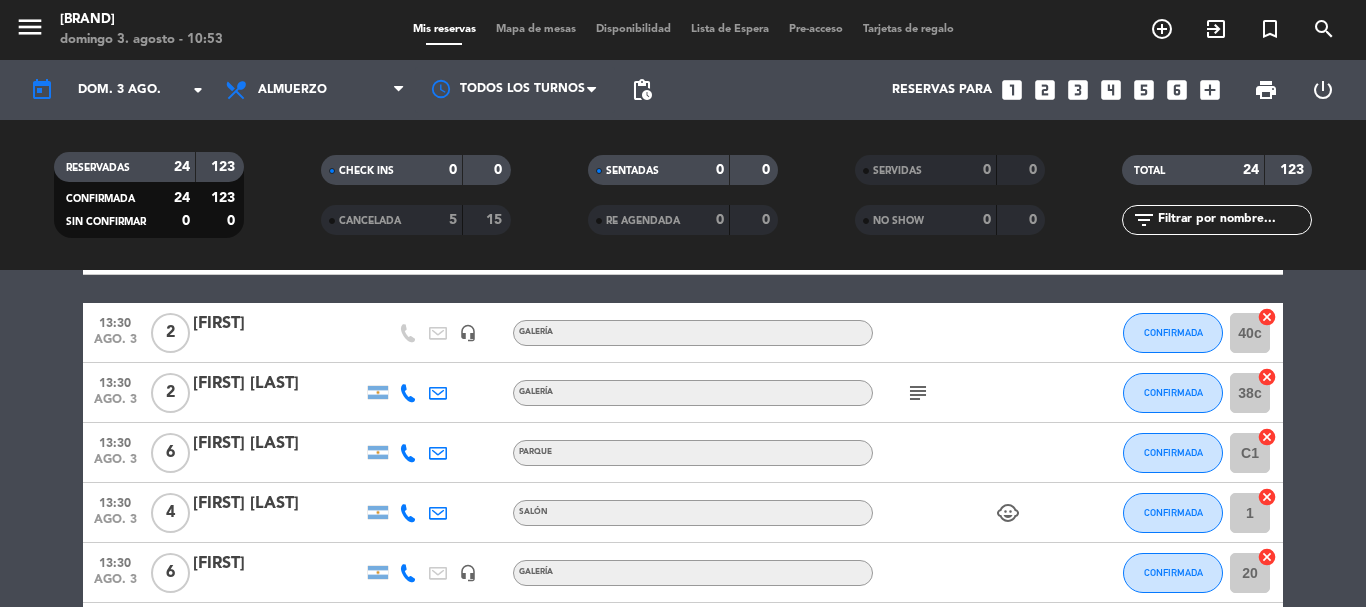 click on "12:00   ago. 3   2   [FIRST] [LAST]   PARRILLA CONFIRMADA 5  cancel   12:00   ago. 3   28   [FIRST] [LAST]   headset_mic   turned_in_not   SALON VIP  subject  CONFIRMADA  border_all   12:00   ago. 3   17   [FIRST] [LAST]  credit_card  visa * [CARD_NUMBER]   mercadopago   CUMPLEAÑOS  subject   cake  CONFIRMADA  border_all   12:00   ago. 3   8   [FIRST] [LAST]   1 Visita  credit_card  visa * [CARD_NUMBER]   mercadopago   CUMPLEAÑOS  healing   cake   child_care  CONFIRMADA C1  cancel   12:30   ago. 3   3   [FIRST] [LAST]   SALÓN  child_care  CONFIRMADA 4  cancel   12:30   ago. 3   2   [FIRST] [LAST]   1 Visita   GALERÍA CONFIRMADA 41c  cancel   12:30   ago. 3   3   [FIRST] [LAST]   GALERÍA CONFIRMADA 27  cancel   13:00   ago. 3   2   [FIRST] [LAST]   SALÓN  subject   cake  CONFIRMADA  border_all   13:00   ago. 3   6   [FIRST] [LAST]   GALERÍA CONFIRMADA 30  cancel   13:00   ago. 3   2   [FIRST] [LAST]   PÉRGOLA CONFIRMADA 14  cancel   13:00   ago. 3   4   [FIRST] [LAST]   1 Visita   SALÓN  cake  CONFIRMADA 9  cancel   13:00" 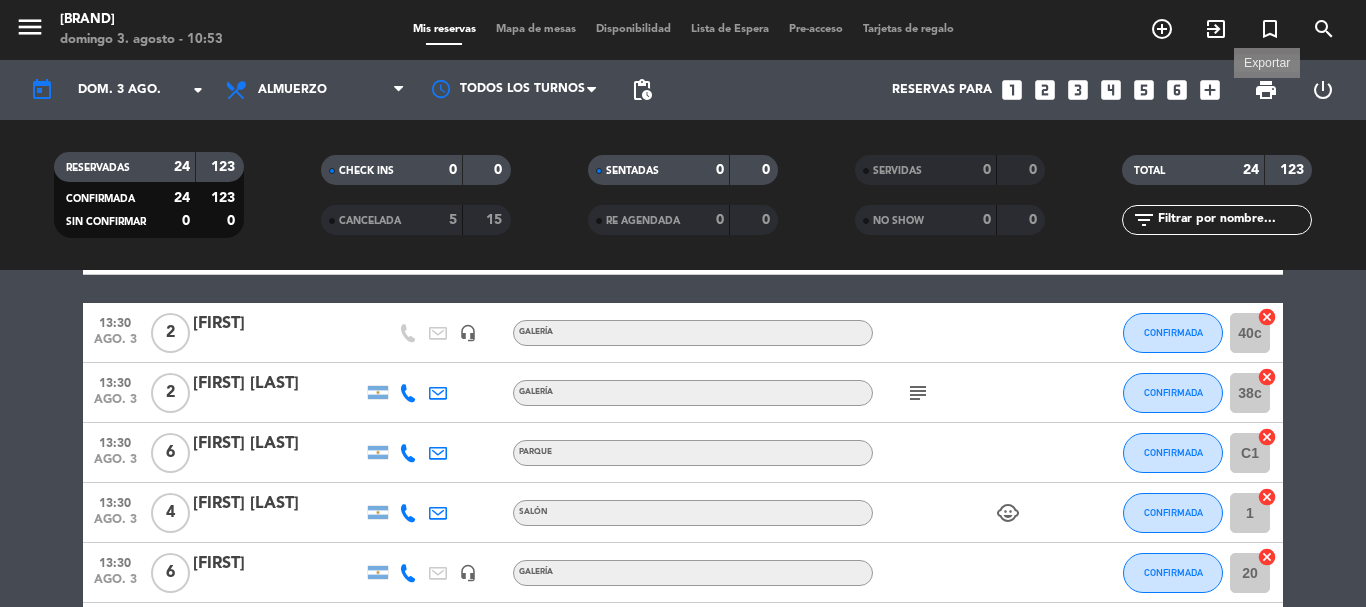 click on "print" at bounding box center [1266, 90] 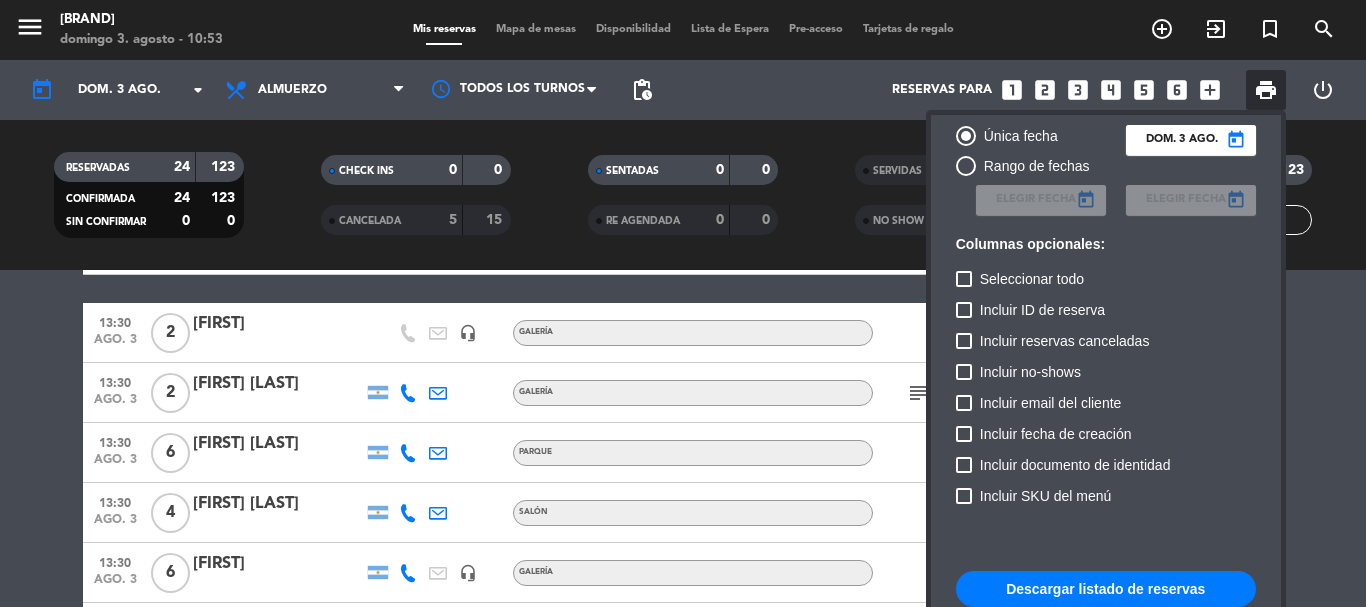 scroll, scrollTop: 122, scrollLeft: 0, axis: vertical 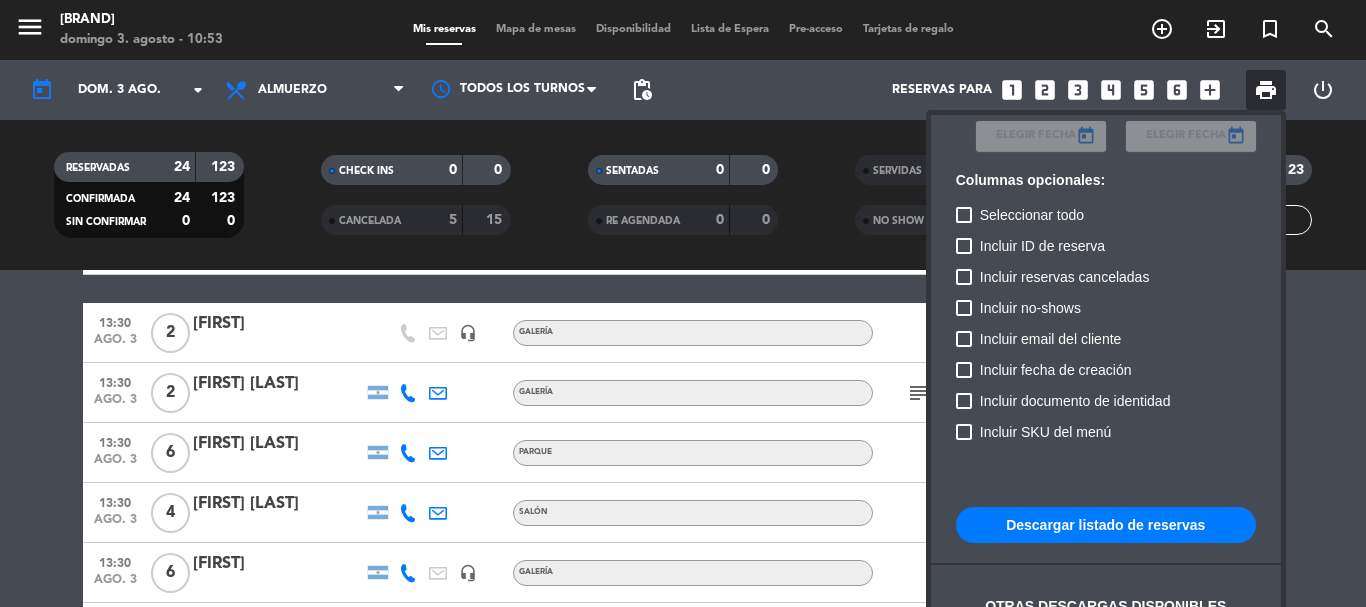 click on "Descargar listado de reservas" at bounding box center (1106, 525) 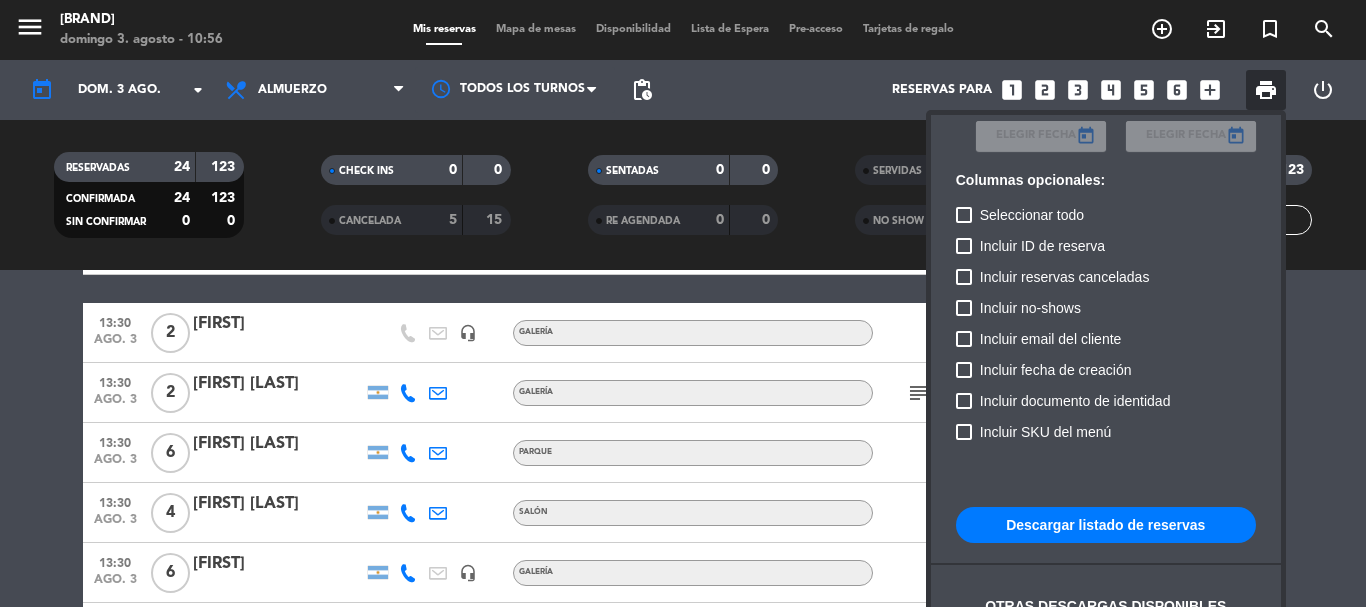 click at bounding box center [683, 303] 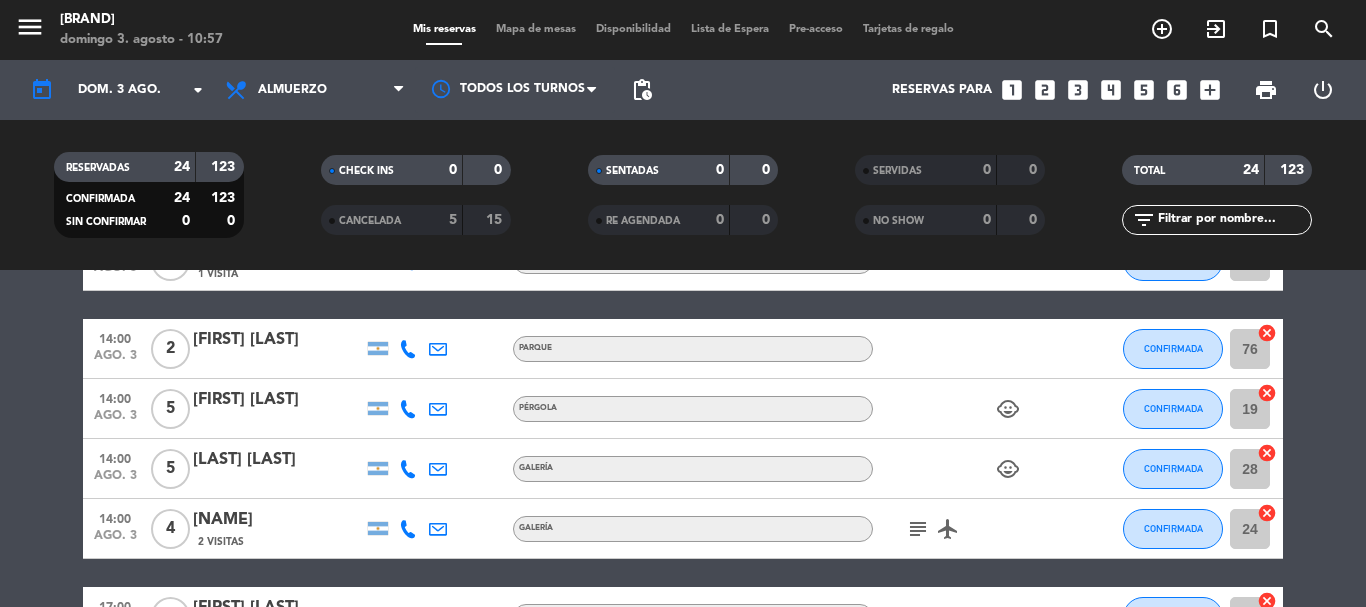 scroll, scrollTop: 1200, scrollLeft: 0, axis: vertical 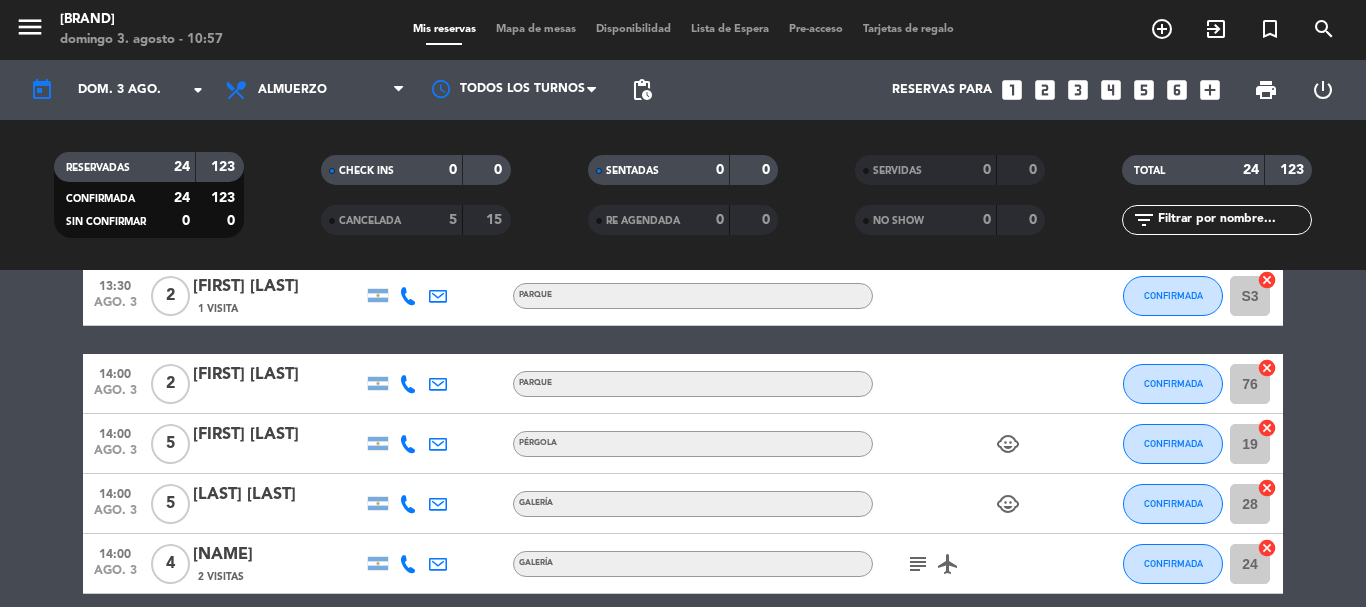 click on "12:00   ago. 3   2   [FIRST] [LAST]   PARRILLA CONFIRMADA 5  cancel   12:00   ago. 3   28   [FIRST] [LAST]   headset_mic   turned_in_not   SALON VIP  subject  CONFIRMADA  border_all   12:00   ago. 3   17   [FIRST] [LAST]  credit_card  visa * [CARD_NUMBER]   mercadopago   CUMPLEAÑOS  subject   cake  CONFIRMADA  border_all   12:00   ago. 3   8   [FIRST] [LAST]   1 Visita  credit_card  visa * [CARD_NUMBER]   mercadopago   CUMPLEAÑOS  healing   cake   child_care  CONFIRMADA C1  cancel   12:30   ago. 3   3   [FIRST] [LAST]   SALÓN  child_care  CONFIRMADA 4  cancel   12:30   ago. 3   2   [FIRST] [LAST]   1 Visita   GALERÍA CONFIRMADA 41c  cancel   12:30   ago. 3   3   [FIRST] [LAST]   GALERÍA CONFIRMADA 27  cancel   13:00   ago. 3   2   [FIRST] [LAST]   SALÓN  subject   cake  CONFIRMADA  border_all   13:00   ago. 3   6   [FIRST] [LAST]   GALERÍA CONFIRMADA 30  cancel   13:00   ago. 3   2   [FIRST] [LAST]   PÉRGOLA CONFIRMADA 14  cancel   13:00   ago. 3   4   [FIRST] [LAST]   1 Visita   SALÓN  cake  CONFIRMADA 9  cancel   13:00" 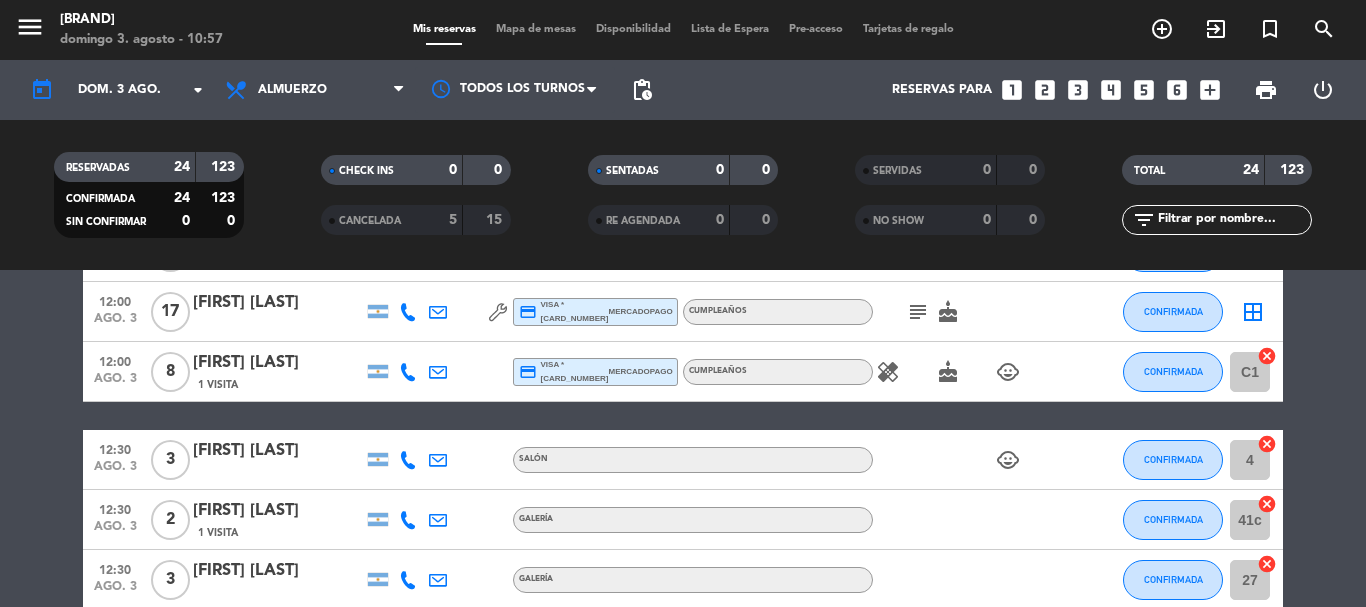 scroll, scrollTop: 0, scrollLeft: 0, axis: both 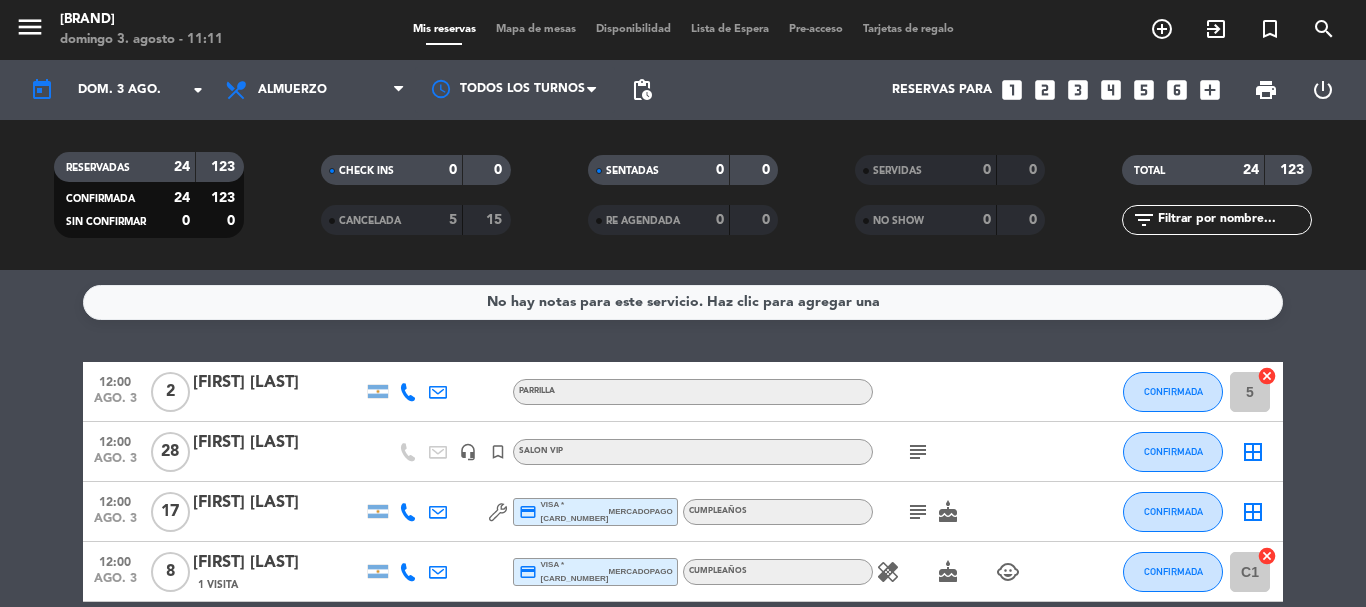 click on "12:00   ago. 3   2   [FIRST] [LAST]   PARRILLA CONFIRMADA 5  cancel   12:00   ago. 3   28   [FIRST] [LAST]   headset_mic   turned_in_not   SALON VIP  subject  CONFIRMADA  border_all   12:00   ago. 3   17   [FIRST] [LAST]  credit_card  visa * [CARD_NUMBER]   mercadopago   CUMPLEAÑOS  subject   cake  CONFIRMADA  border_all   12:00   ago. 3   8   [FIRST] [LAST]   1 Visita  credit_card  visa * [CARD_NUMBER]   mercadopago   CUMPLEAÑOS  healing   cake   child_care  CONFIRMADA C1  cancel   12:30   ago. 3   3   [FIRST] [LAST]   SALÓN  child_care  CONFIRMADA 4  cancel   12:30   ago. 3   2   [FIRST] [LAST]   1 Visita   GALERÍA CONFIRMADA 41c  cancel   12:30   ago. 3   3   [FIRST] [LAST]   GALERÍA CONFIRMADA 27  cancel   13:00   ago. 3   2   [FIRST] [LAST]   SALÓN  subject   cake  CONFIRMADA  border_all   13:00   ago. 3   6   [FIRST] [LAST]   GALERÍA CONFIRMADA 30  cancel   13:00   ago. 3   2   [FIRST] [LAST]   PÉRGOLA CONFIRMADA 14  cancel   13:00   ago. 3   4   [FIRST] [LAST]   1 Visita   SALÓN  cake  CONFIRMADA 9  cancel   13:00" 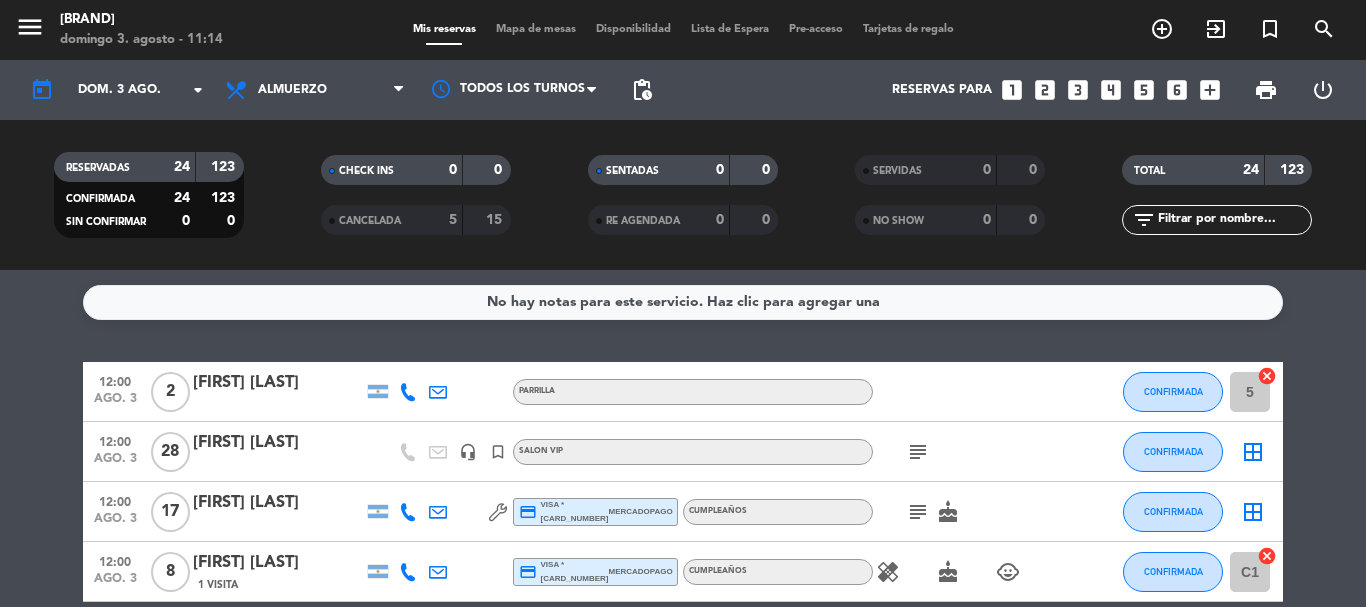click on "No hay notas para este servicio. Haz clic para agregar una   12:00   ago. 3   2   [FIRST] [LAST]   PARRILLA CONFIRMADA 5  cancel   12:00   ago. 3   28   [FIRST] [LAST]   headset_mic   turned_in_not   SALON VIP  subject  CONFIRMADA  border_all   12:00   ago. 3   17   [FIRST] [LAST]  credit_card  visa * [CARD_NUMBER]   mercadopago   CUMPLEAÑOS  subject   cake  CONFIRMADA  border_all   12:00   ago. 3   8   [FIRST] [LAST]   1 Visita  credit_card  visa * [CARD_NUMBER]   mercadopago   CUMPLEAÑOS  healing   cake   child_care  CONFIRMADA C1  cancel   12:30   ago. 3   3   [FIRST] [LAST]   SALÓN  child_care  CONFIRMADA 4  cancel   12:30   ago. 3   2   [FIRST] [LAST]   1 Visita   GALERÍA CONFIRMADA 41c  cancel   12:30   ago. 3   3   [FIRST] [LAST]   GALERÍA CONFIRMADA 27  cancel   13:00   ago. 3   2   [FIRST] [LAST]   SALÓN  subject   cake  CONFIRMADA  border_all   13:00   ago. 3   6   [FIRST] [LAST]   GALERÍA CONFIRMADA 30  cancel   13:00   ago. 3   2   [FIRST] [LAST]   PÉRGOLA CONFIRMADA 14  cancel   13:00   ago. 3   4   [FIRST] [LAST]   1 Visita   SALÓN  cake  CONFIRMADA 9  cancel   13:00" 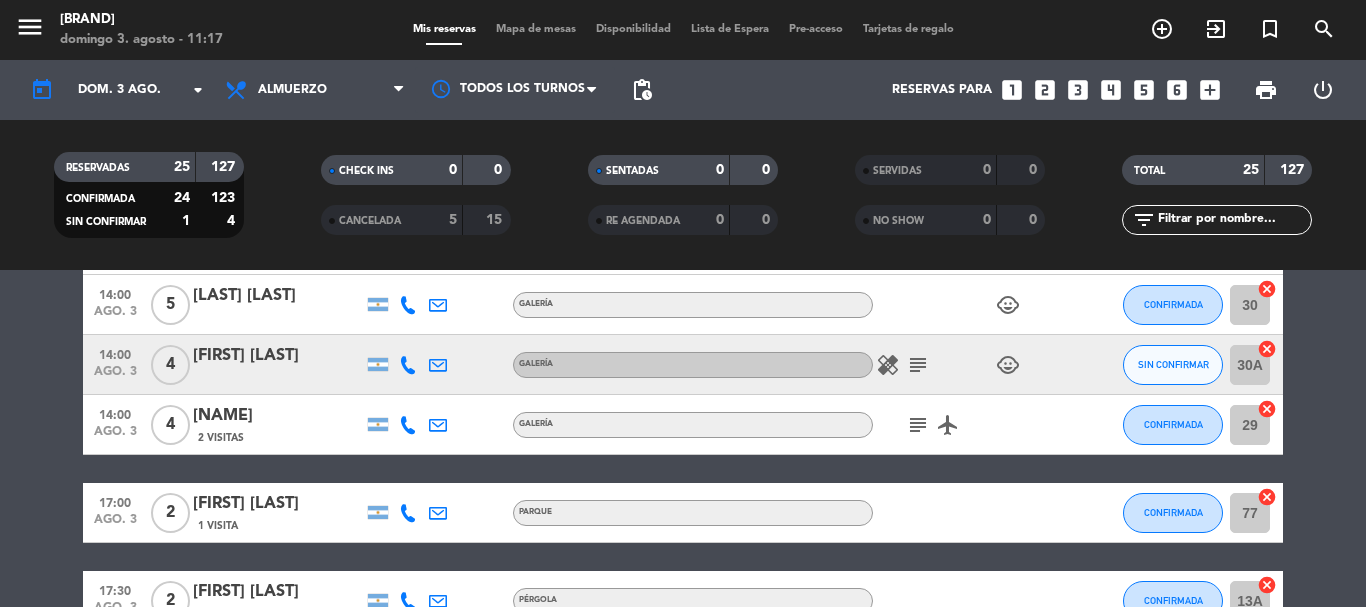 scroll, scrollTop: 1400, scrollLeft: 0, axis: vertical 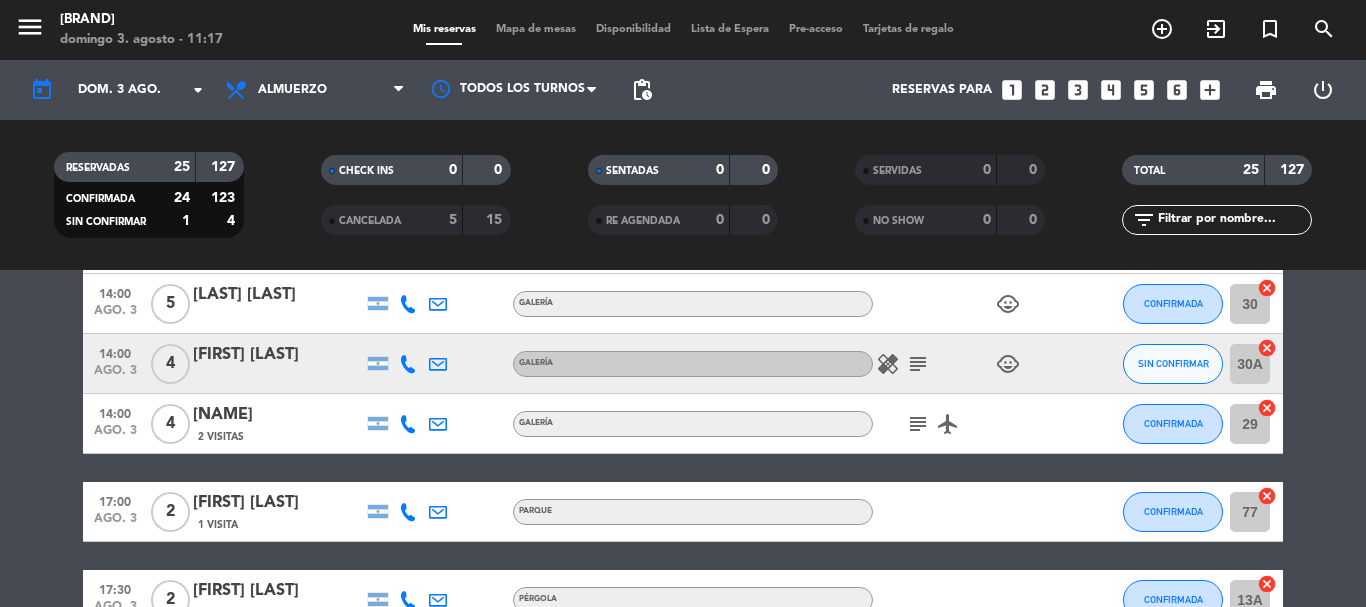click on "subject" 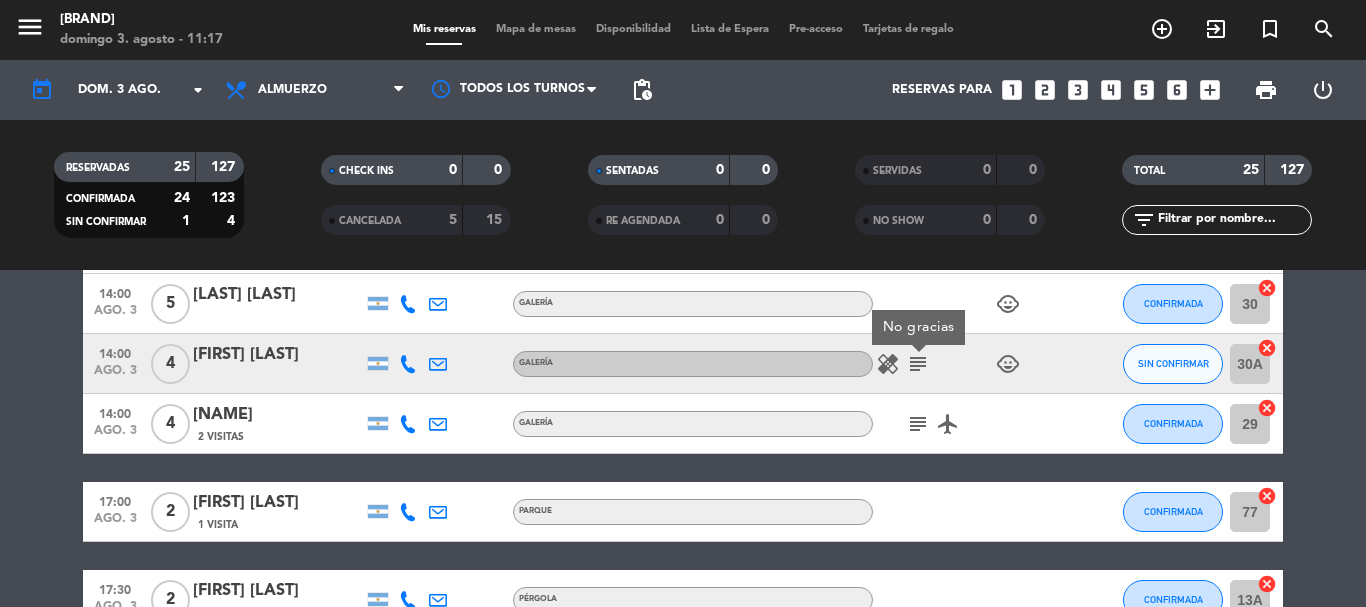 click on "subject" 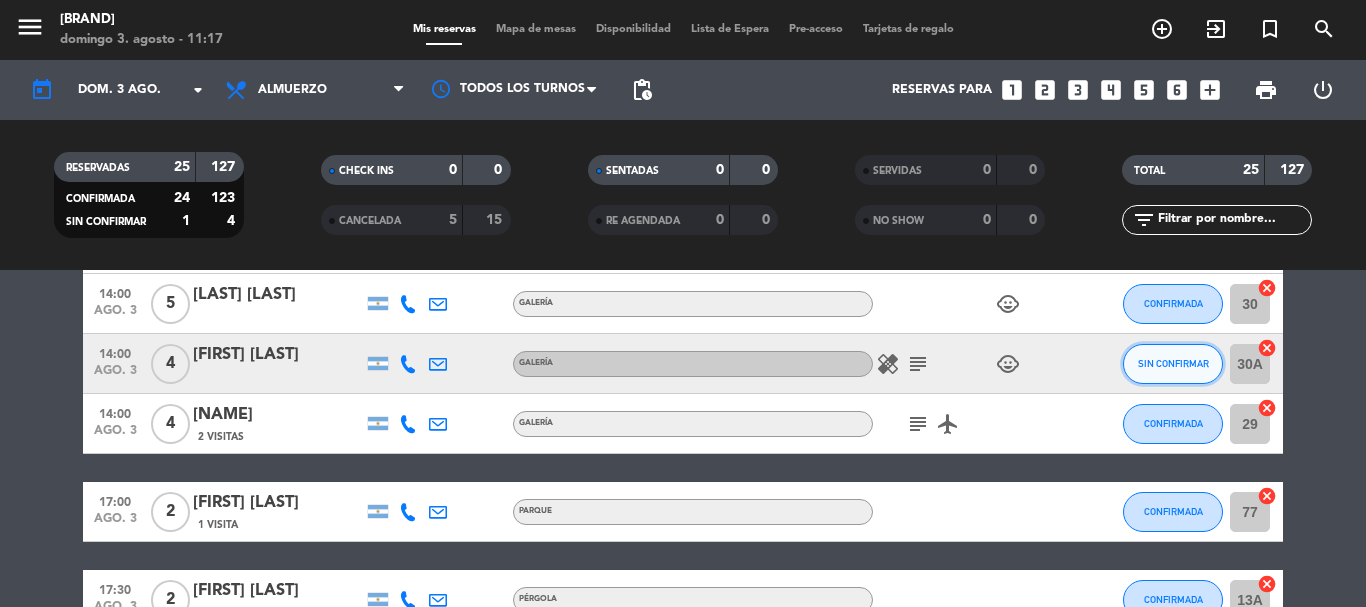 click on "SIN CONFIRMAR" 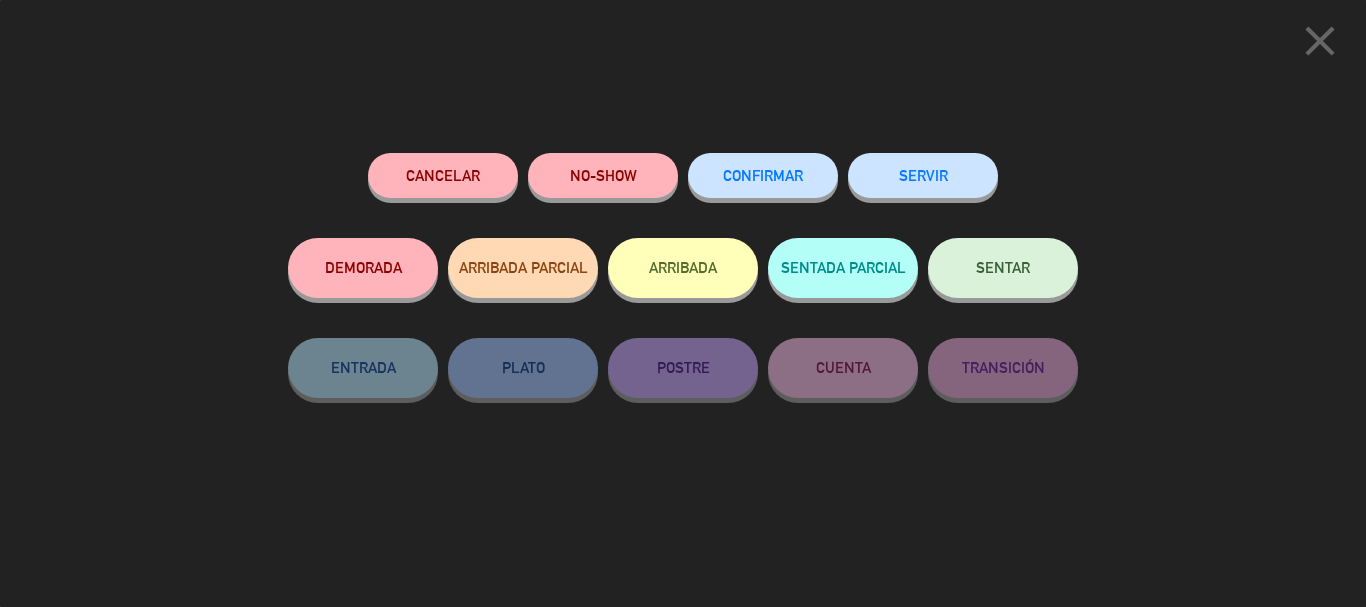 click on "CONFIRMAR" 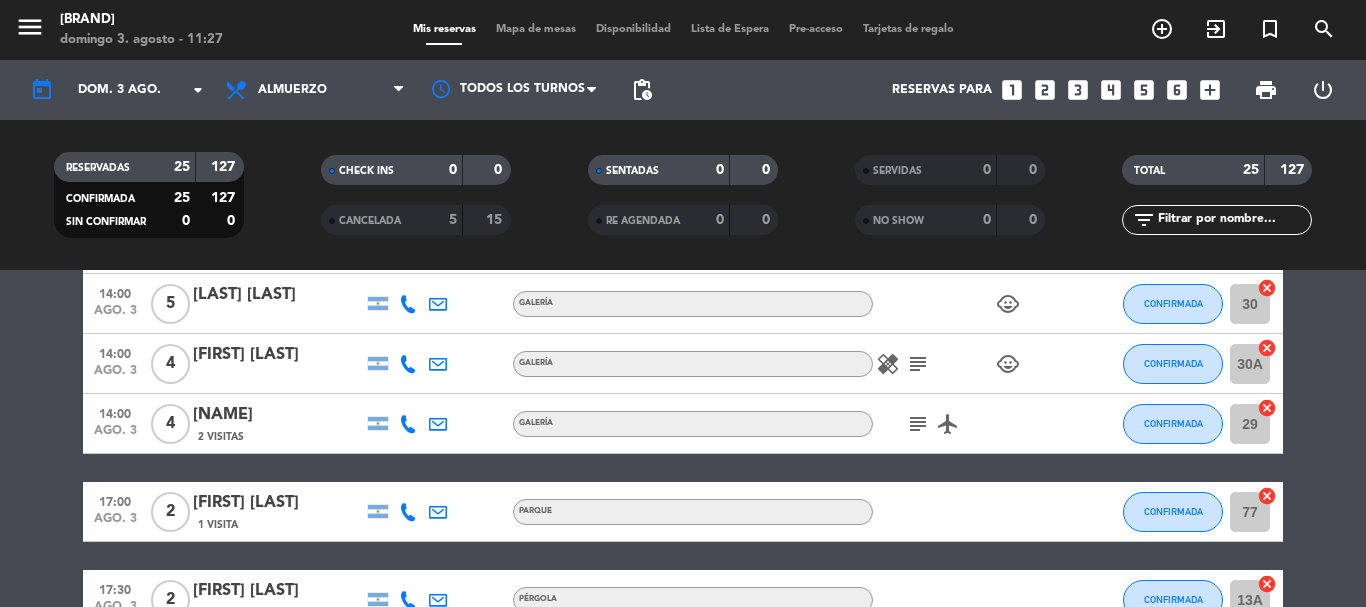 click on "12:00 ago. 3 2 [FIRST] [LAST] PARRILLA CONFIRMADA 5 cancel 12:00 ago. 3 28 [FIRST] [LAST] headset_mic turned_in_not SALON VIP subject CONFIRMADA border_all 12:00 ago. 3 17 [FIRST] [LAST] credit_card visa * 7337 mercadopago CUMPLEAÑOS subject cake CONFIRMADA border_all 12:00 ago. 3 8 [FIRST] [LAST] 1 Visita credit_card visa * 7736 mercadopago CUMPLEAÑOS healing cake child_care CONFIRMADA C1 cancel 12:30 ago. 3 3 [FIRST] [LAST] SALÓN child_care CONFIRMADA 4 cancel 12:30 ago. 3 2 [FIRST] [LAST] 1 Visita GALERÍA CONFIRMADA 41c cancel 12:30 ago. 3 3 [FIRST] [LAST] GALERÍA CONFIRMADA 31A cancel 13:00 ago. 3 2 [FIRST] [LAST] SALÓN subject cake CONFIRMADA border_all 13:00 ago. 3 6 [FIRST] [LAST] GALERÍA CONFIRMADA 28 cancel 13:00 ago. 3 2 [FIRST] [LAST] PÉRGOLA CONFIRMADA 14 cancel 13:00 ago. 3 4 [FIRST] [LAST] 1 Visita SALÓN cake CONFIRMADA 9 cancel 4 3" 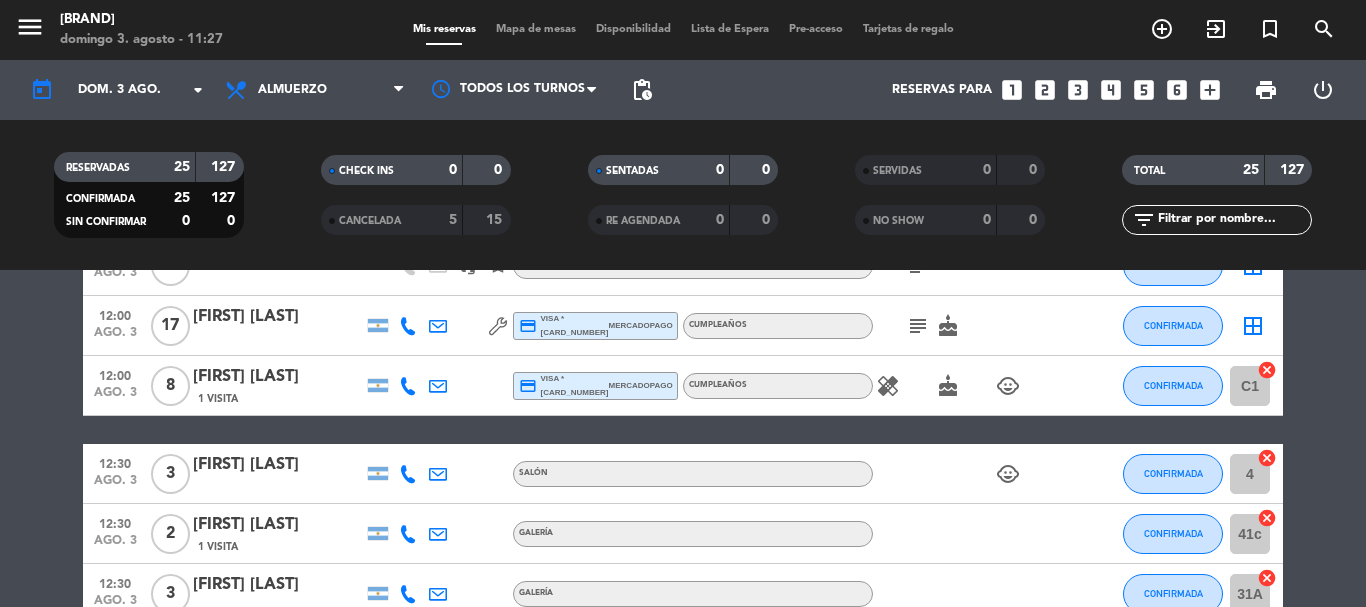 scroll, scrollTop: 0, scrollLeft: 0, axis: both 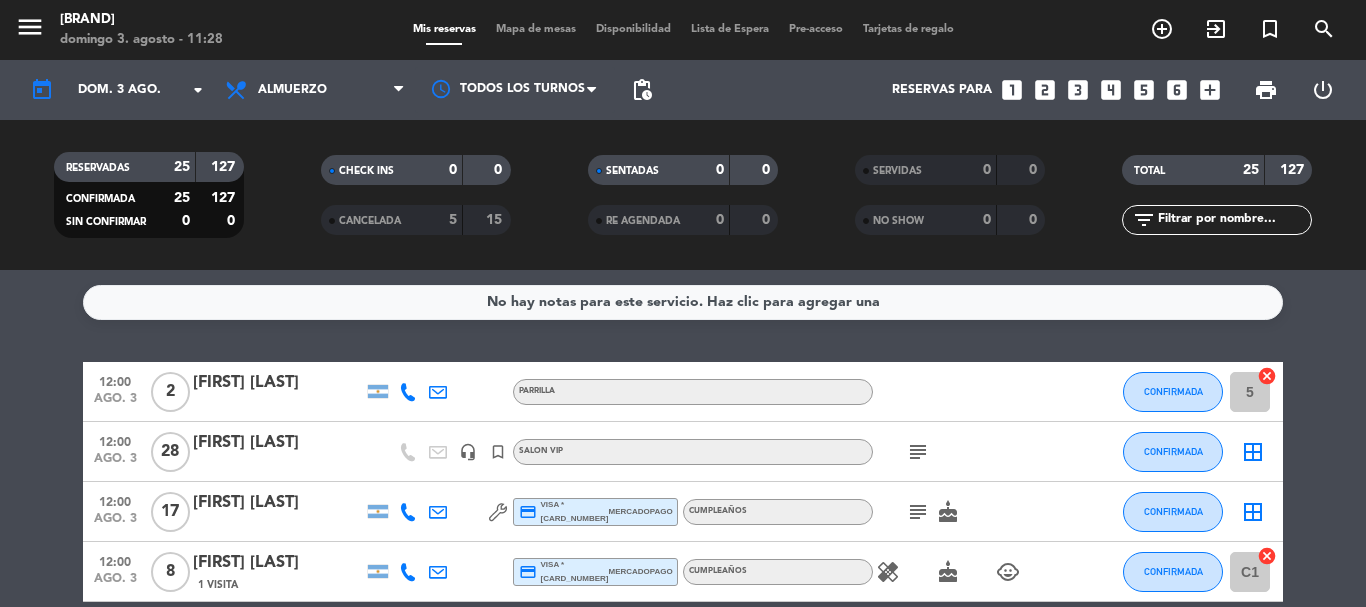 click on "12:00 ago. 3 2 [FIRST] [LAST] PARRILLA CONFIRMADA 5 cancel 12:00 ago. 3 28 [FIRST] [LAST] headset_mic turned_in_not SALON VIP subject CONFIRMADA border_all 12:00 ago. 3 17 [FIRST] [LAST] credit_card visa * 7337 mercadopago CUMPLEAÑOS subject cake CONFIRMADA border_all 12:00 ago. 3 8 [FIRST] [LAST] 1 Visita credit_card visa * 7736 mercadopago CUMPLEAÑOS healing cake child_care CONFIRMADA C1 cancel 12:30 ago. 3 3 [FIRST] [LAST] SALÓN child_care CONFIRMADA 4 cancel 12:30 ago. 3 2 [FIRST] [LAST] 1 Visita GALERÍA CONFIRMADA 41c cancel 12:30 ago. 3 3 [FIRST] [LAST] GALERÍA CONFIRMADA 31A cancel 13:00 ago. 3 2 [FIRST] [LAST] SALÓN subject cake CONFIRMADA border_all 13:00 ago. 3 6 [FIRST] [LAST] GALERÍA CONFIRMADA 28 cancel 13:00 ago. 3 2 [FIRST] [LAST] PÉRGOLA CONFIRMADA 14 cancel 13:00 ago. 3 4 [FIRST] [LAST] 1 Visita SALÓN cake CONFIRMADA 9 cancel 4 3" 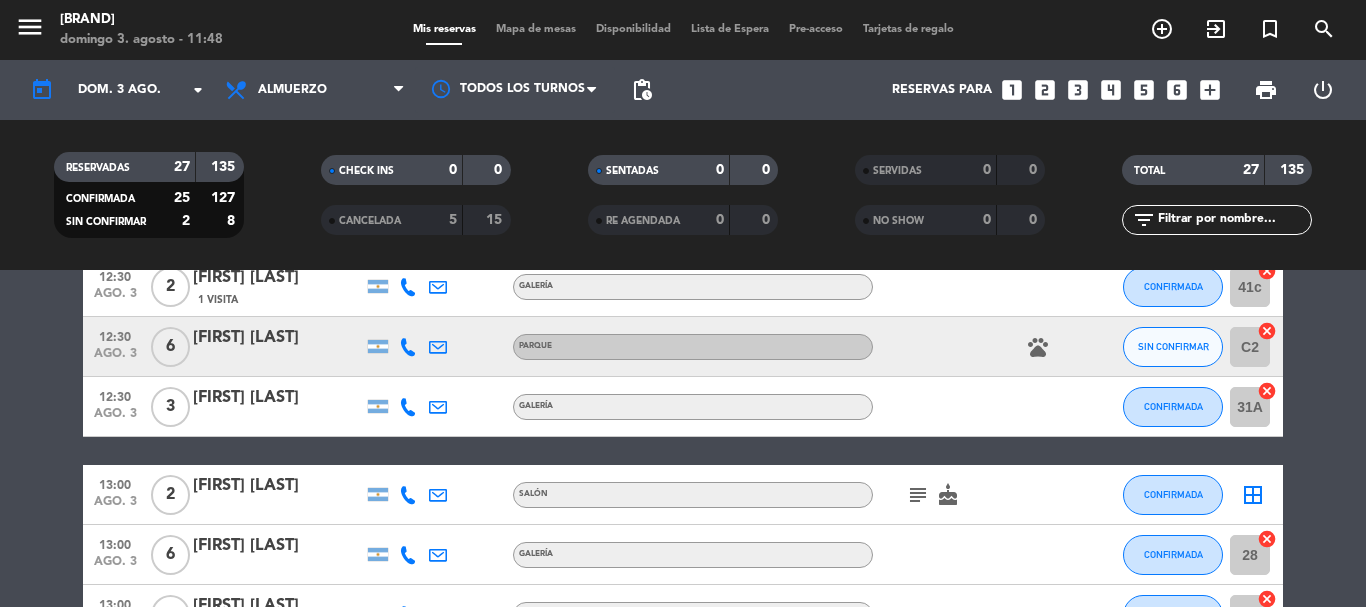 scroll, scrollTop: 400, scrollLeft: 0, axis: vertical 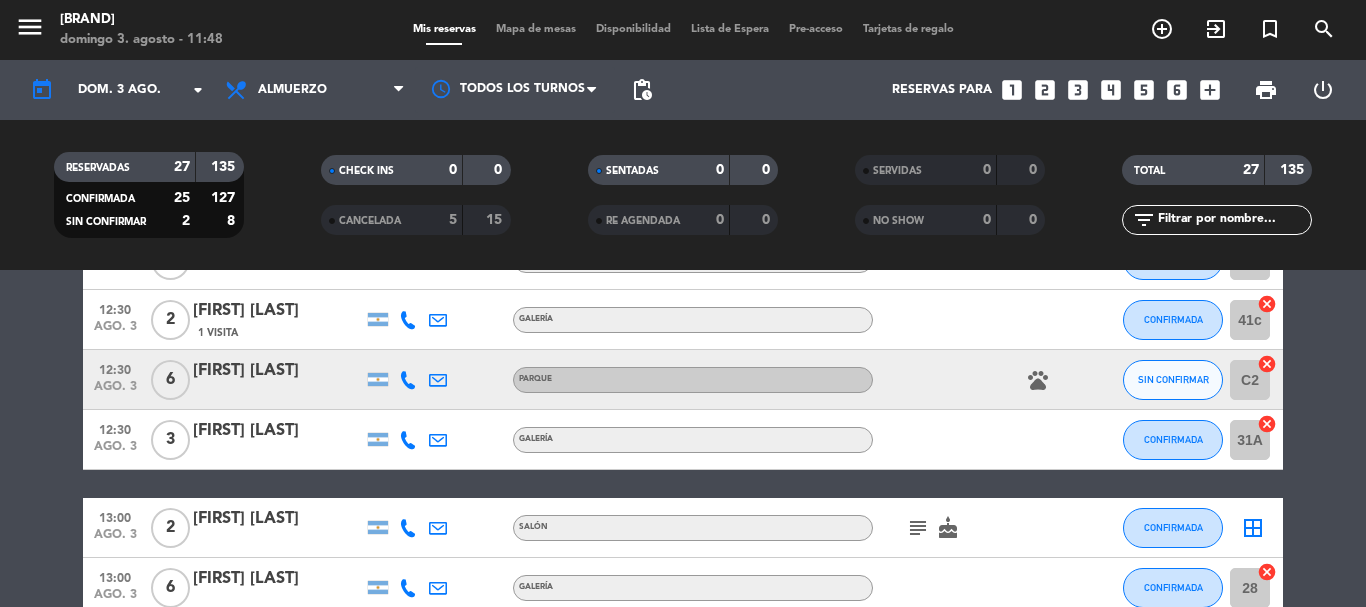 click on "12:00 ago. 3 2 [FIRST] [LAST] PARRILLA CONFIRMADA 5 cancel 12:00 ago. 3 28 [FIRST] [LAST] headset_mic turned_in_not SALON VIP subject CONFIRMADA border_all 12:00 ago. 3 17 [FIRST] [LAST] credit_card visa * 7337 mercadopago CUMPLEAÑOS subject cake CONFIRMADA border_all 12:00 ago. 3 8 [FIRST] [LAST] 1 Visita credit_card visa * 7736 mercadopago CUMPLEAÑOS healing cake child_care CONFIRMADA C1 cancel 12:30 ago. 3 3 [FIRST] [LAST] SALÓN child_care CONFIRMADA 4 cancel 12:30 ago. 3 2 [FIRST] [LAST] 1 Visita GALERÍA CONFIRMADA 41c cancel 12:30 ago. 3 6 [FIRST] [LAST] PARQUE pets SIN CONFIRMAR C2 cancel 12:30 ago. 3 3 [FIRST] [LAST] GALERÍA CONFIRMADA 31A cancel 13:00 ago. 3 2 [FIRST] [LAST] SALÓN subject cake CONFIRMADA border_all 13:00 ago. 3 6 [FIRST] [LAST] GALERÍA CONFIRMADA 28 cancel 13:00 ago. 3 2 [FIRST] [LAST] PÉRGOLA CONFIRMADA 14 cancel 13:00 ago. 3" 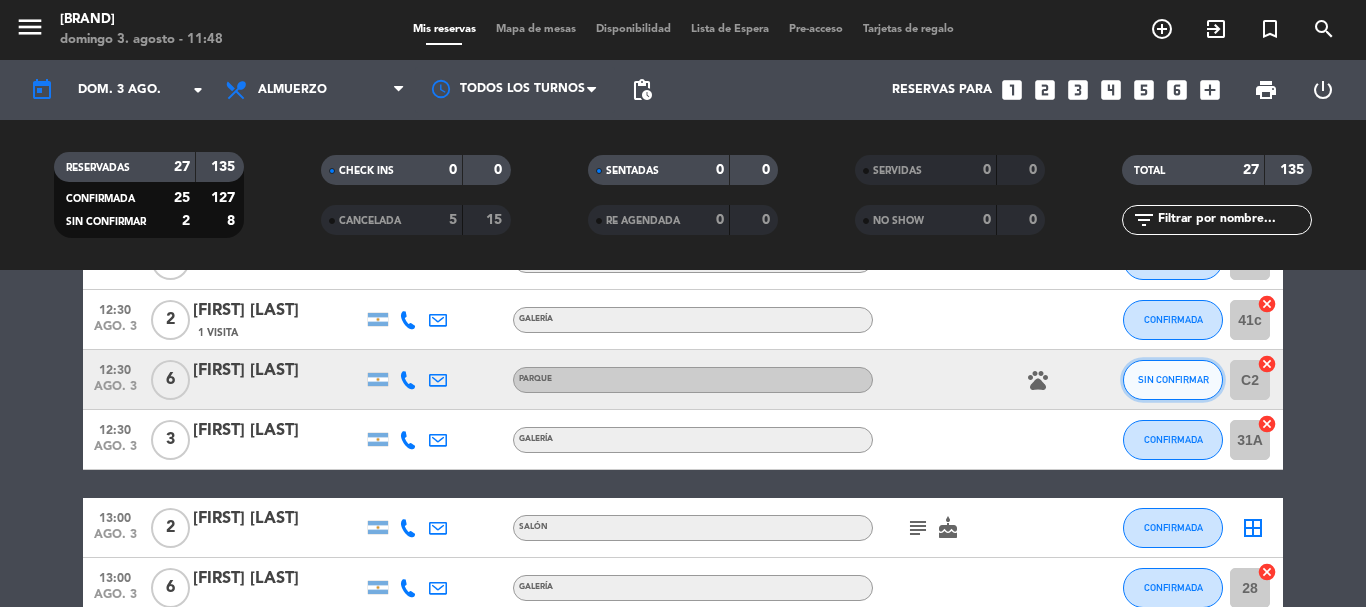 click on "SIN CONFIRMAR" 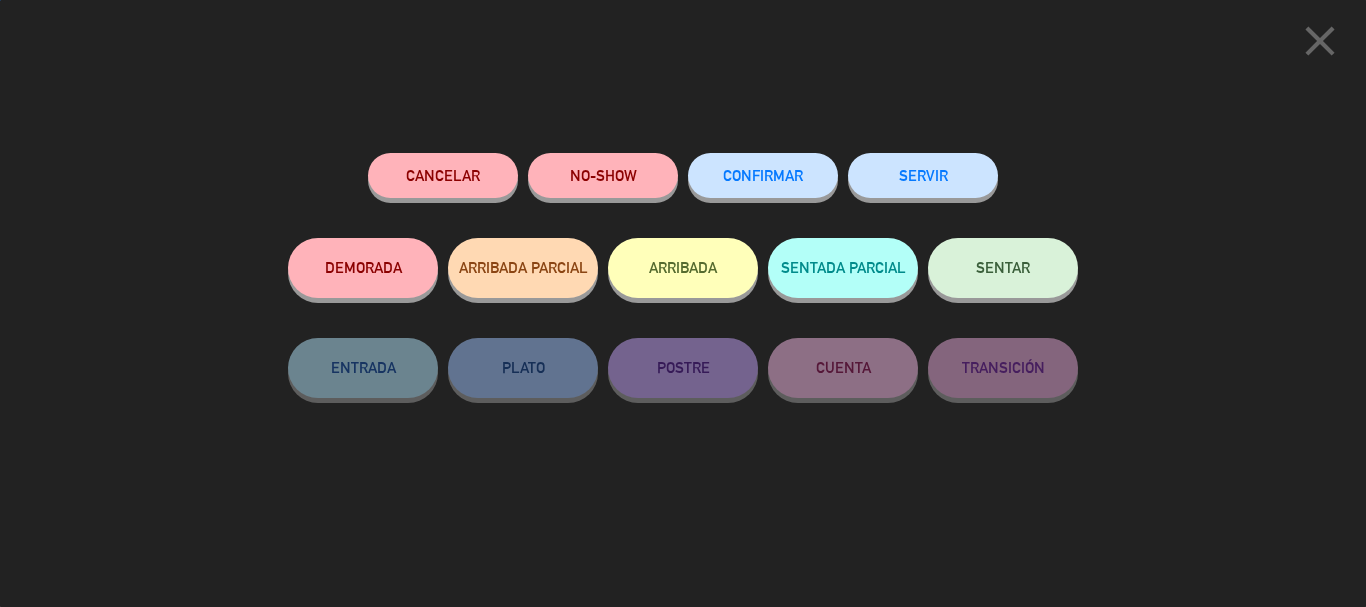 click on "CONFIRMAR" 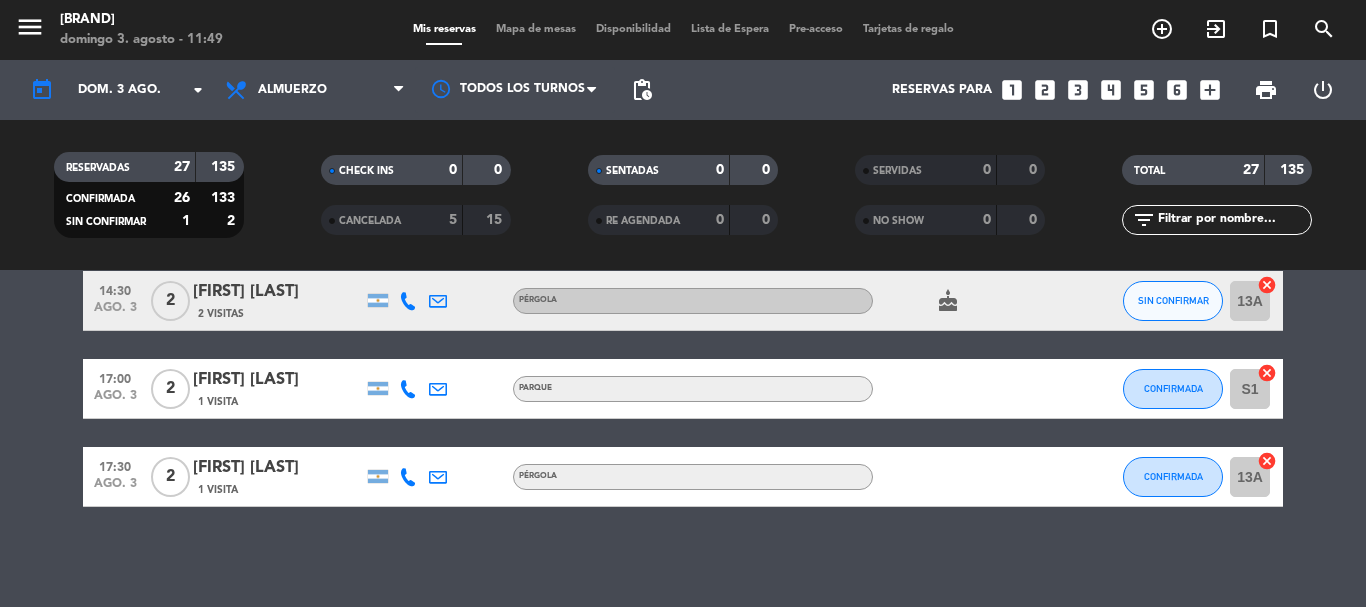 scroll, scrollTop: 1571, scrollLeft: 0, axis: vertical 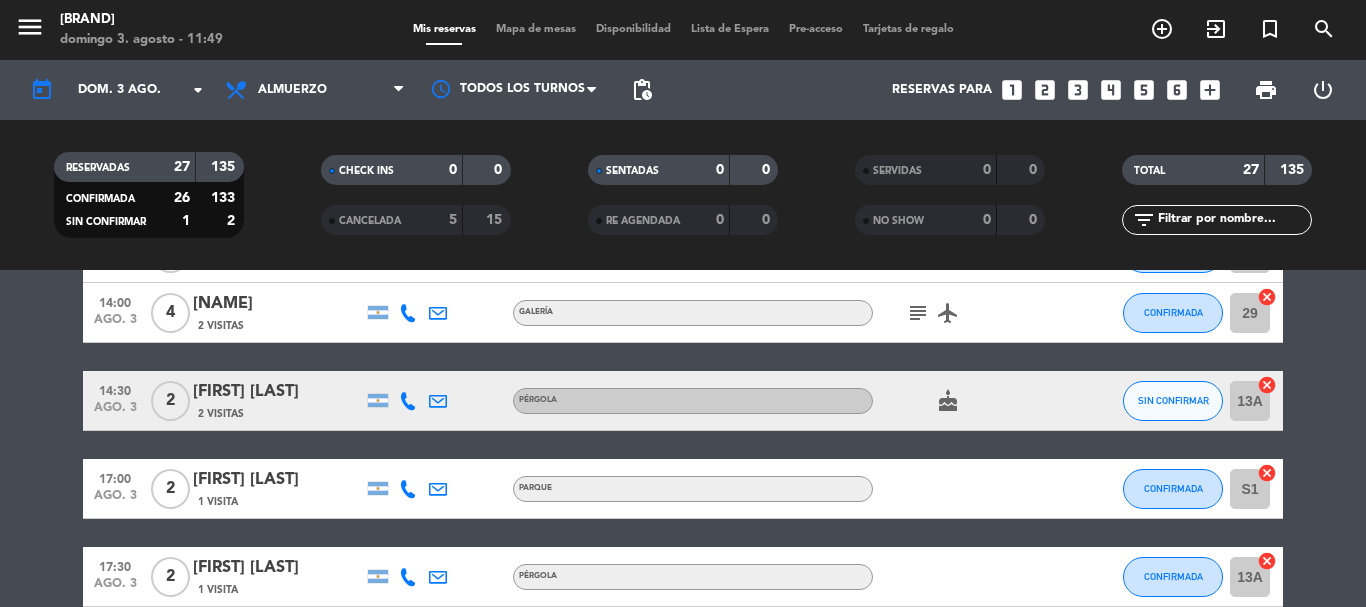 click on "12:00 ago. 3 2 [FIRST] [LAST] PARRILLA CONFIRMADA 5 cancel 12:00 ago. 3 28 [FIRST] [LAST] headset_mic turned_in_not SALON VIP subject CONFIRMADA border_all 12:00 ago. 3 17 [FIRST] [LAST] credit_card visa * 7337 mercadopago CUMPLEAÑOS subject cake CONFIRMADA border_all 12:00 ago. 3 8 [FIRST] [LAST] 1 Visita credit_card visa * 7736 mercadopago CUMPLEAÑOS healing cake child_care CONFIRMADA C1 cancel 12:30 ago. 3 3 [FIRST] [LAST] SALÓN child_care CONFIRMADA 4 cancel 12:30 ago. 3 2 [FIRST] [LAST] 1 Visita GALERÍA CONFIRMADA 41c cancel 12:30 ago. 3 6 [FIRST] [LAST] PARQUE pets CONFIRMADA C2 cancel 12:30 ago. 3 3 [FIRST] [LAST] GALERÍA CONFIRMADA 31A cancel 13:00 ago. 3 2 [FIRST] [LAST] SALÓN subject cake CONFIRMADA border_all 13:00 ago. 3 6 [FIRST] [LAST] GALERÍA CONFIRMADA 28 cancel 13:00 ago. 3 2 [FIRST] [LAST] PÉRGOLA CONFIRMADA 14 cancel 13:00 ago. 3 9" 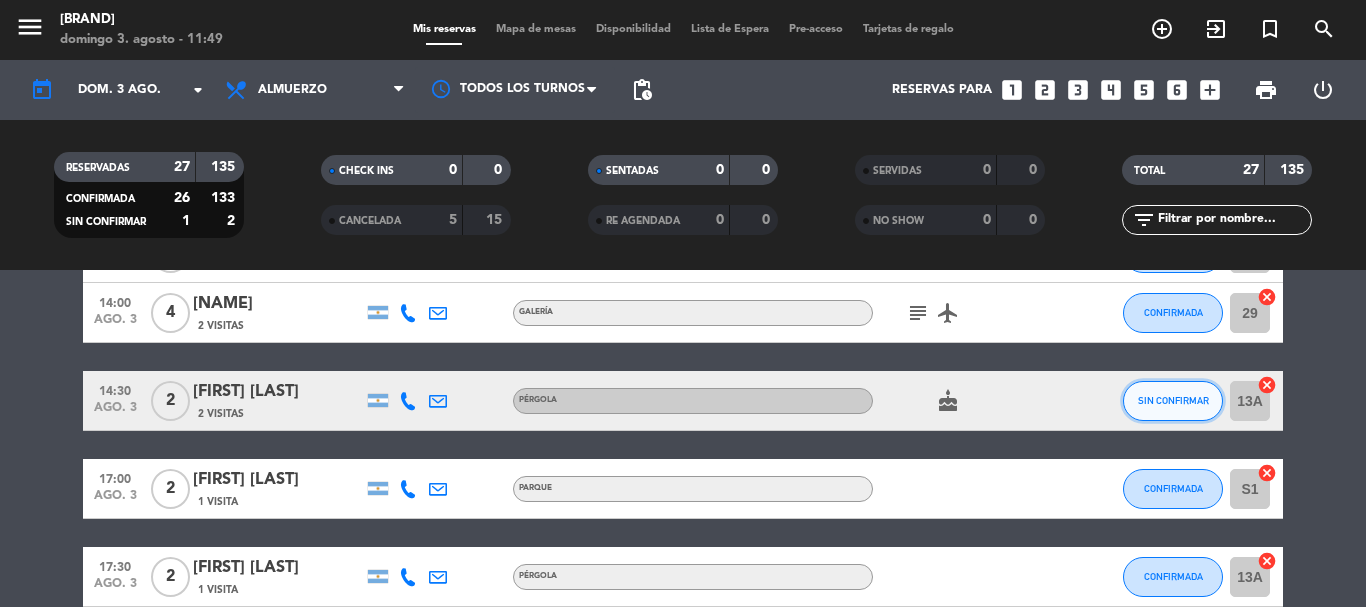 click on "SIN CONFIRMAR" 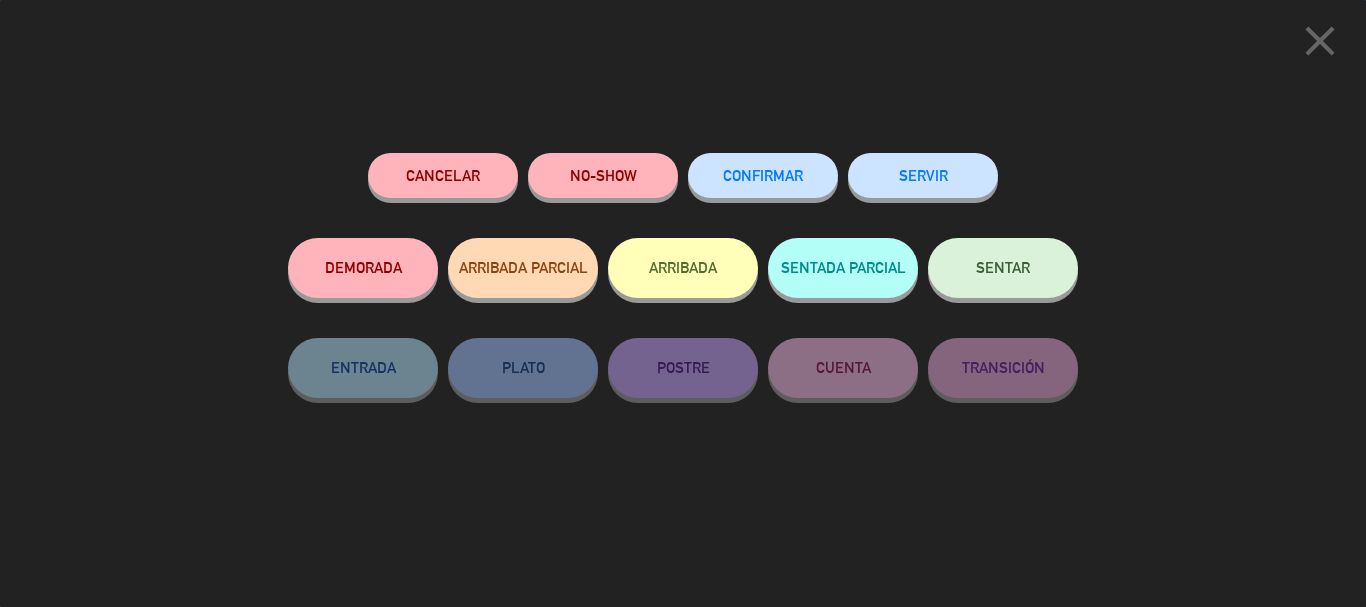 click on "CONFIRMAR" 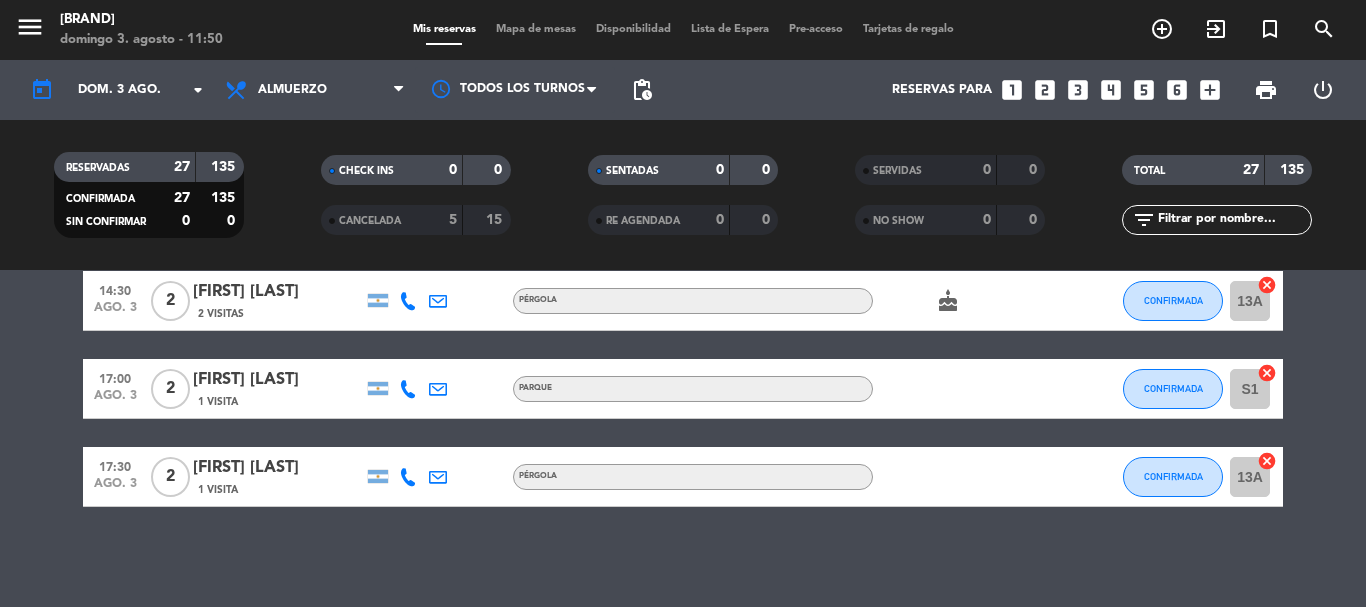 scroll, scrollTop: 1571, scrollLeft: 0, axis: vertical 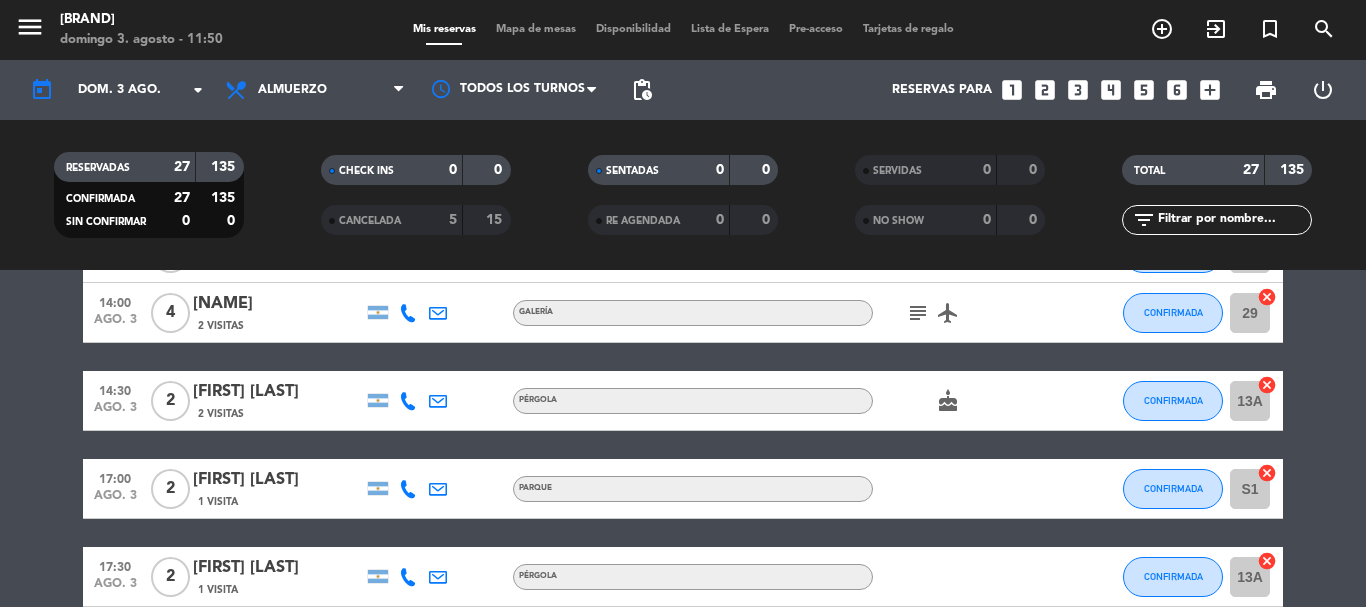 click 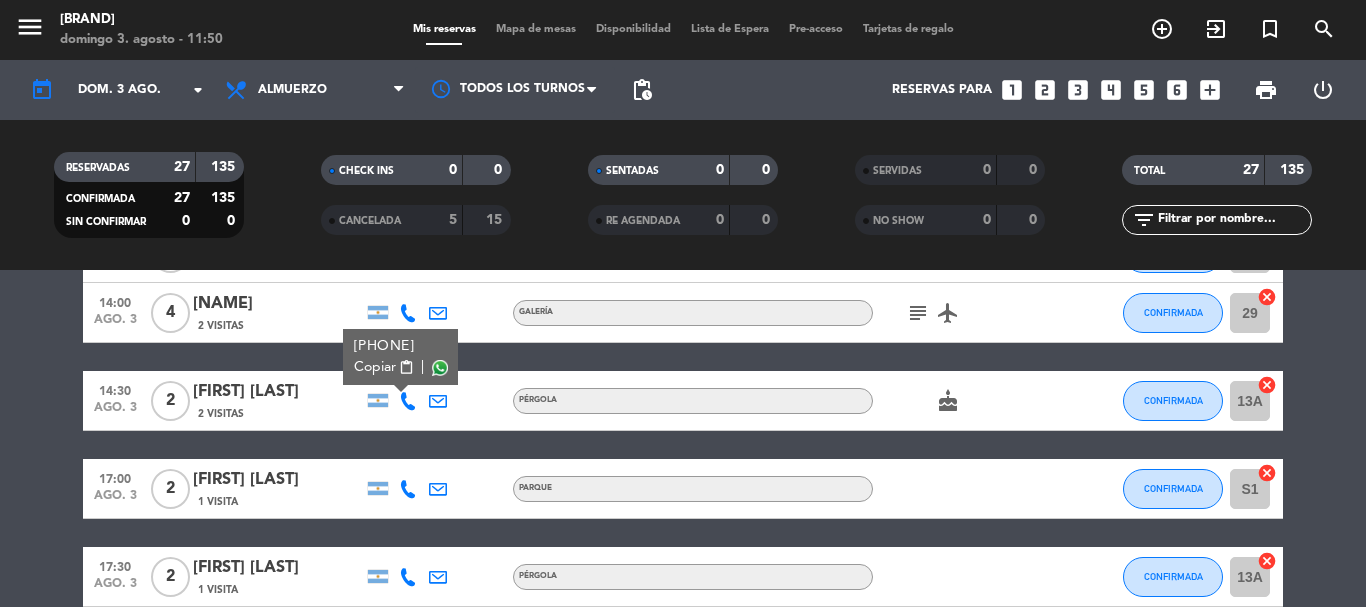 click on "12:00 ago. 3 2 [FIRST] [LAST] PARRILLA CONFIRMADA 5 cancel 12:00 ago. 3 28 [FIRST] [LAST] headset_mic turned_in_not SALON VIP subject CONFIRMADA border_all 12:00 ago. 3 17 [FIRST] [LAST] credit_card visa * 7337 mercadopago CUMPLEAÑOS subject cake CONFIRMADA border_all 12:00 ago. 3 8 [FIRST] [LAST] 1 Visita credit_card visa * 7736 mercadopago CUMPLEAÑOS healing cake child_care CONFIRMADA C1 cancel 12:30 ago. 3 3 [FIRST] [LAST] SALÓN child_care CONFIRMADA 4 cancel 12:30 ago. 3 2 [FIRST] [LAST] 1 Visita GALERÍA CONFIRMADA 41c cancel 12:30 ago. 3 6 [FIRST] [LAST] PARQUE pets CONFIRMADA C2 cancel 12:30 ago. 3 3 [FIRST] [LAST] GALERÍA CONFIRMADA 31A cancel 13:00 ago. 3 2 [FIRST] [LAST] SALÓN subject cake CONFIRMADA border_all 13:00 ago. 3 6 [FIRST] [LAST] GALERÍA CONFIRMADA 28 cancel 13:00 ago. 3 2 [FIRST] [LAST] PÉRGOLA CONFIRMADA 14 cancel 13:00 ago. 3 9" 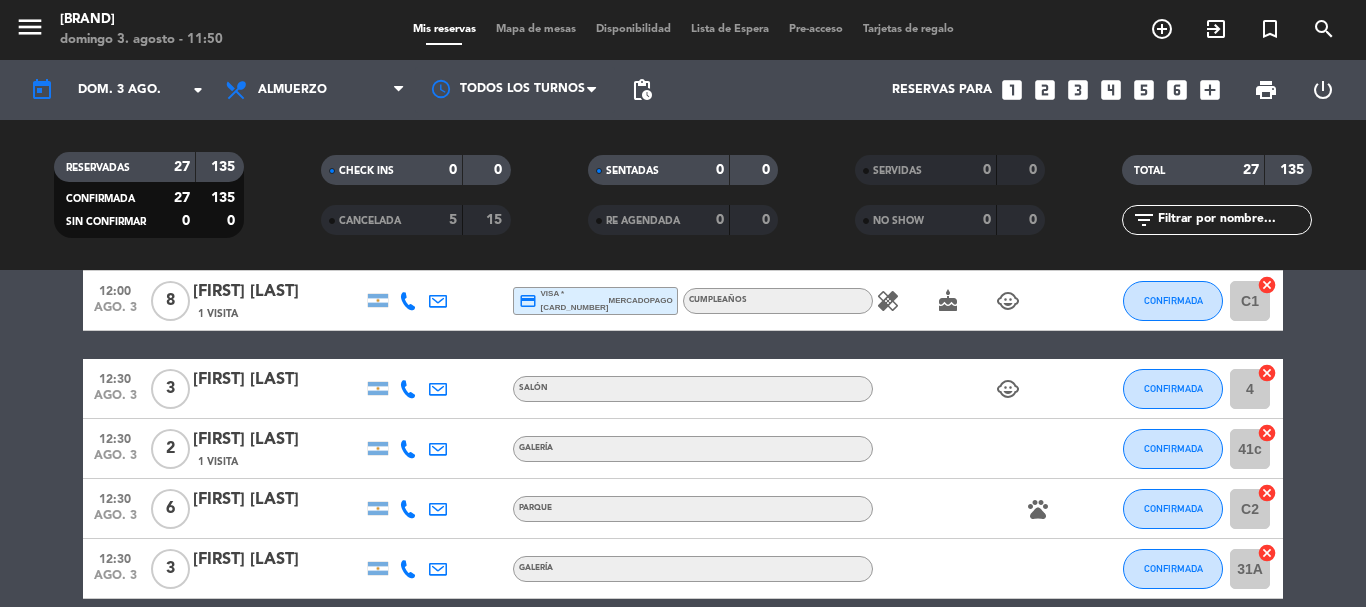 scroll, scrollTop: 371, scrollLeft: 0, axis: vertical 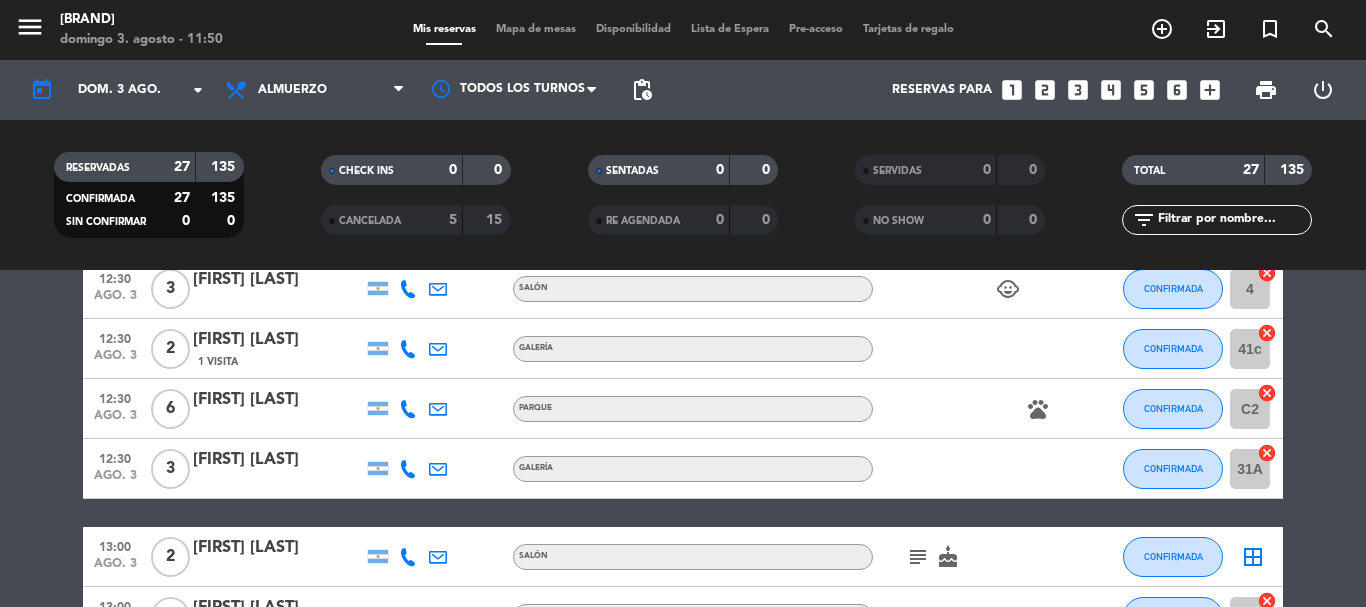 click on "looks_two" at bounding box center (1045, 90) 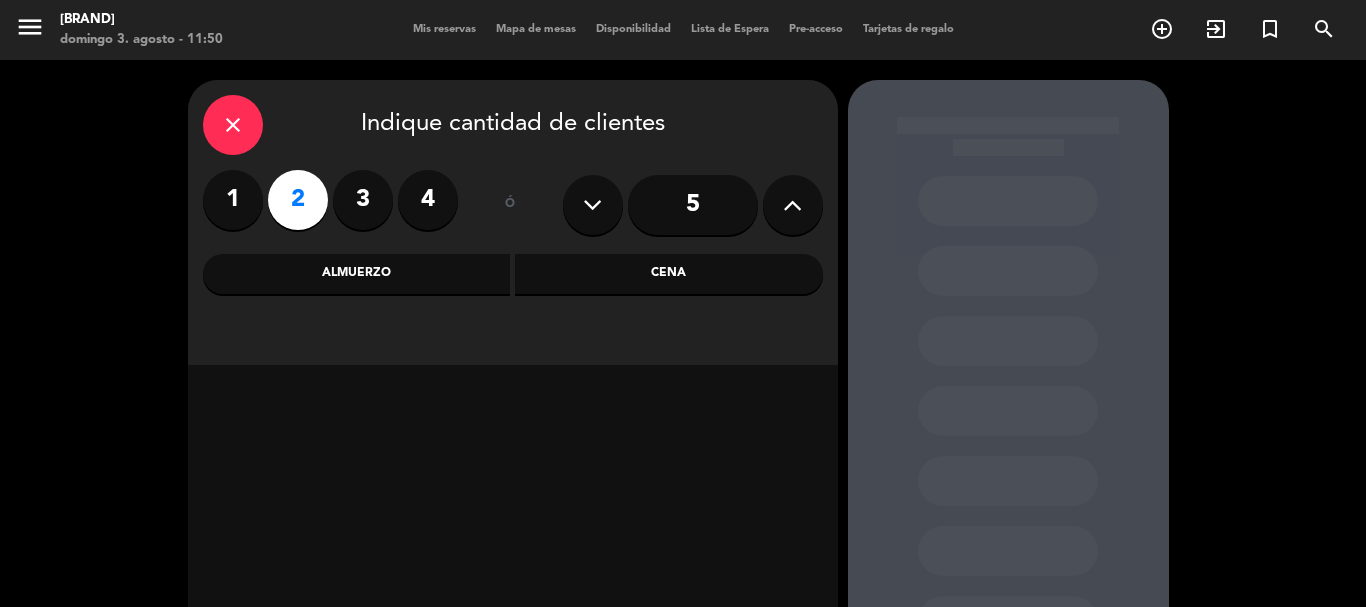 click on "Almuerzo" at bounding box center (357, 274) 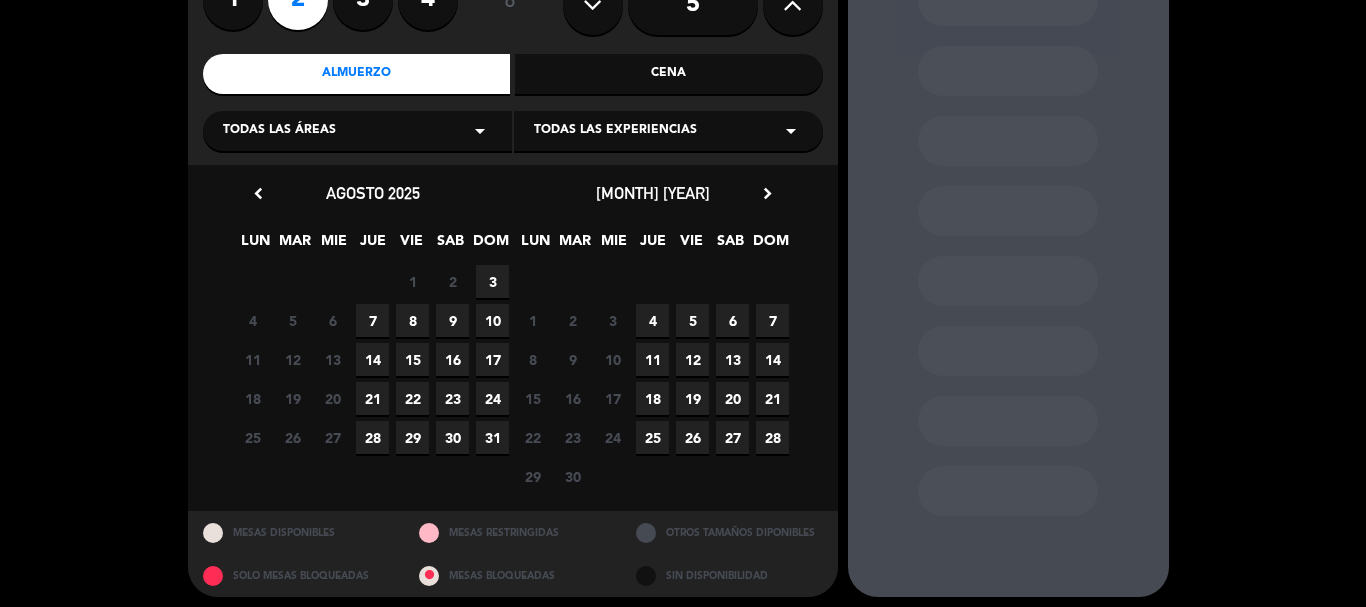 click on "3" at bounding box center (492, 281) 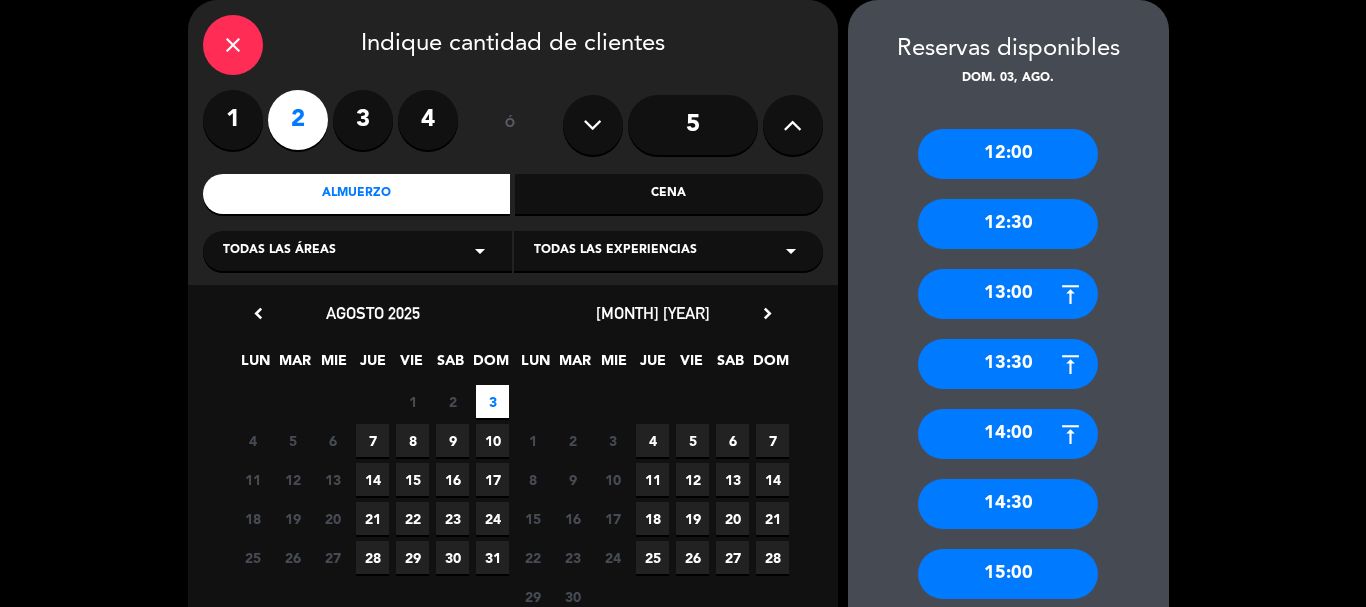scroll, scrollTop: 180, scrollLeft: 0, axis: vertical 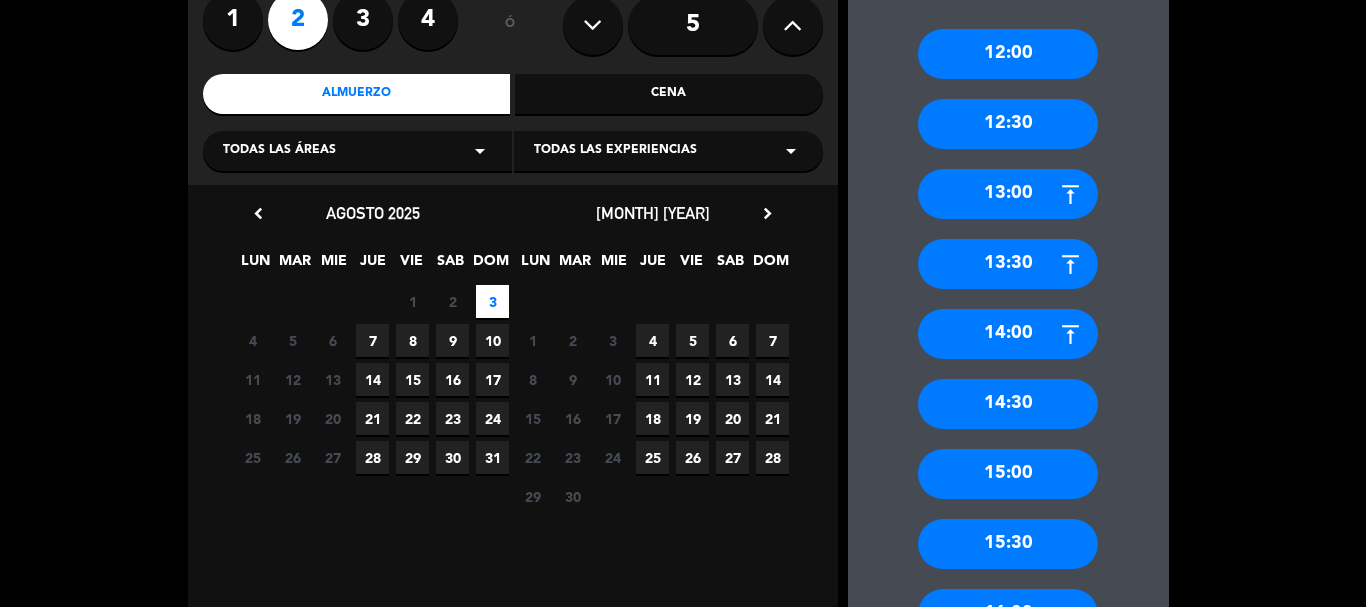 click on "12:30" at bounding box center [1008, 124] 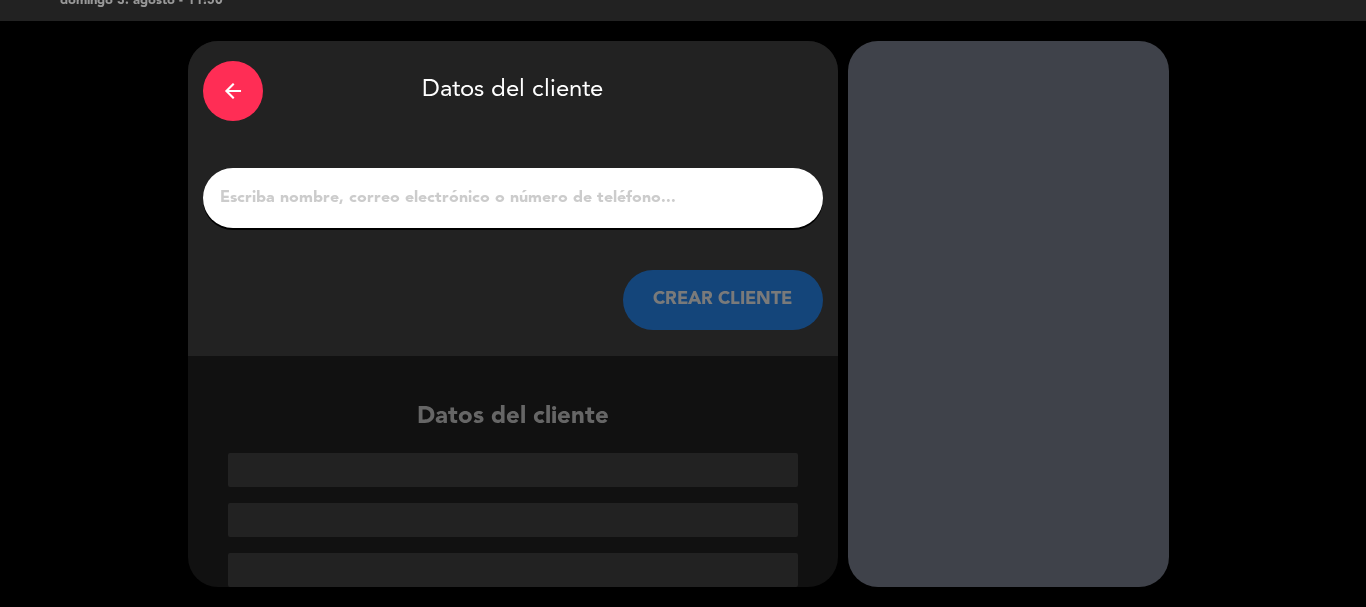 scroll, scrollTop: 39, scrollLeft: 0, axis: vertical 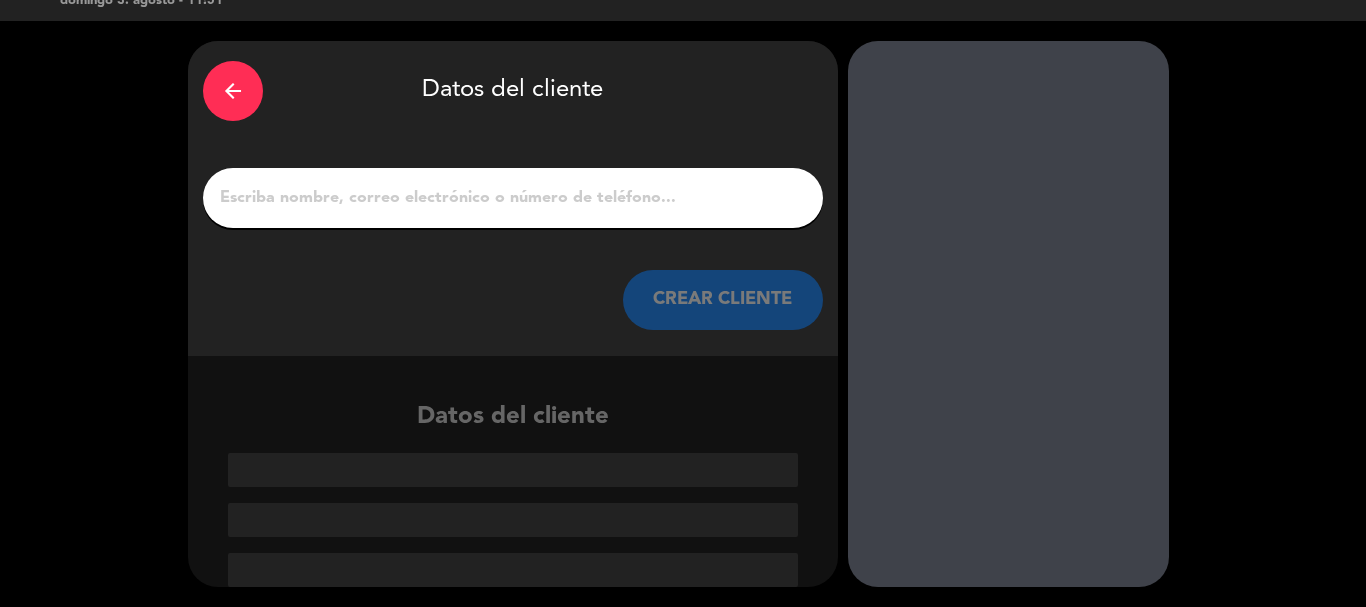 paste on "[FIRST] [LAST]" 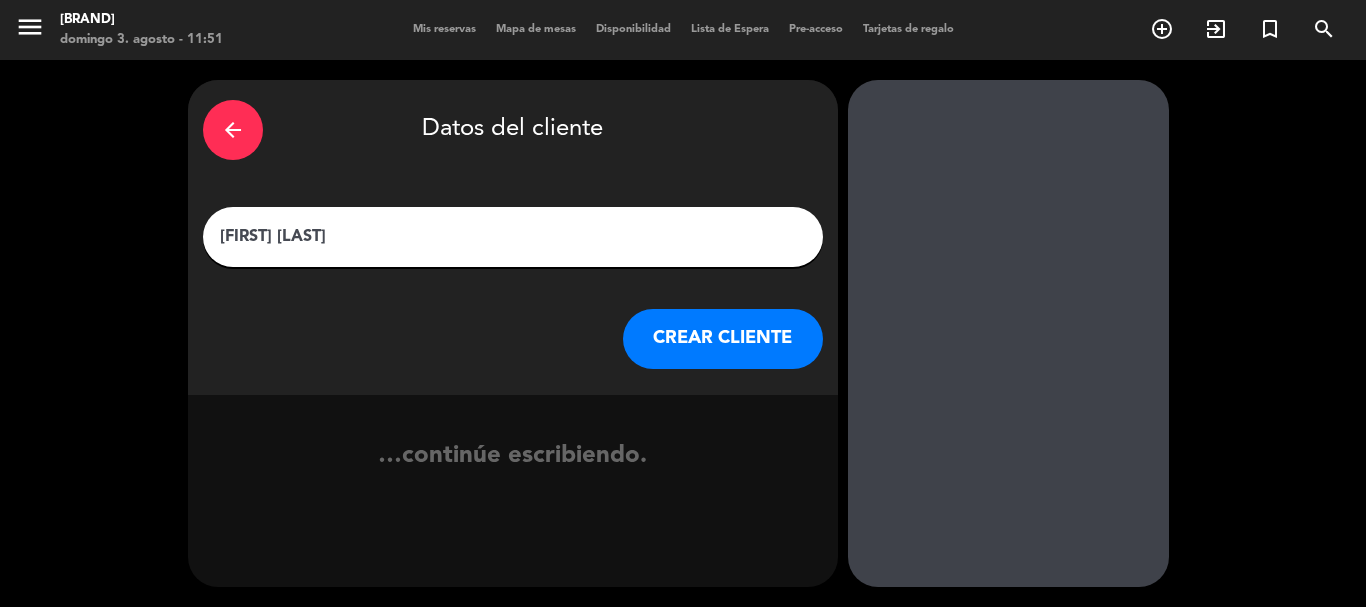 scroll, scrollTop: 0, scrollLeft: 0, axis: both 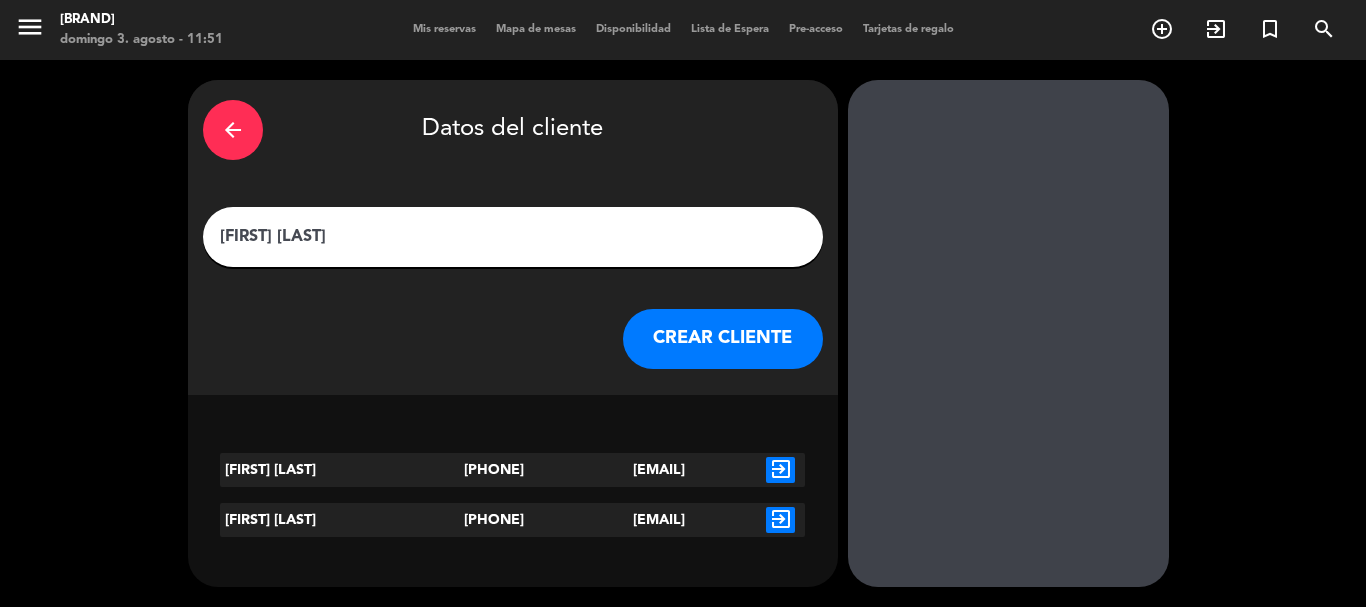 type on "[FIRST] [LAST]" 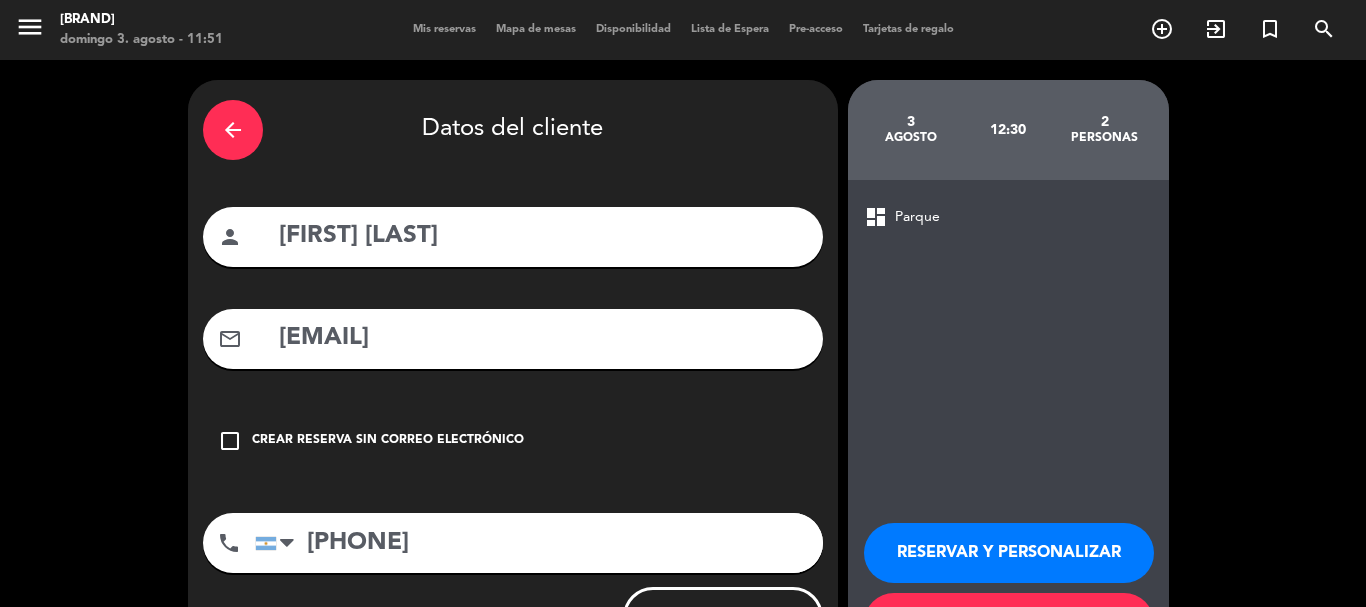 scroll, scrollTop: 90, scrollLeft: 0, axis: vertical 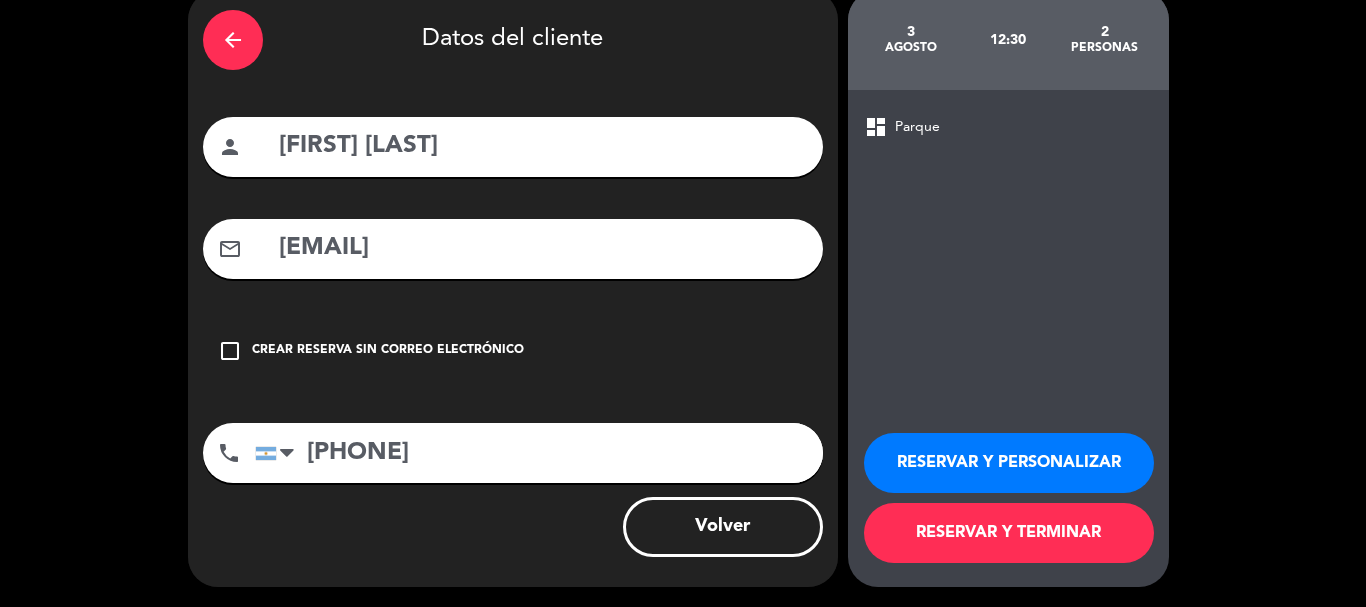 click on "RESERVAR Y TERMINAR" at bounding box center (1009, 533) 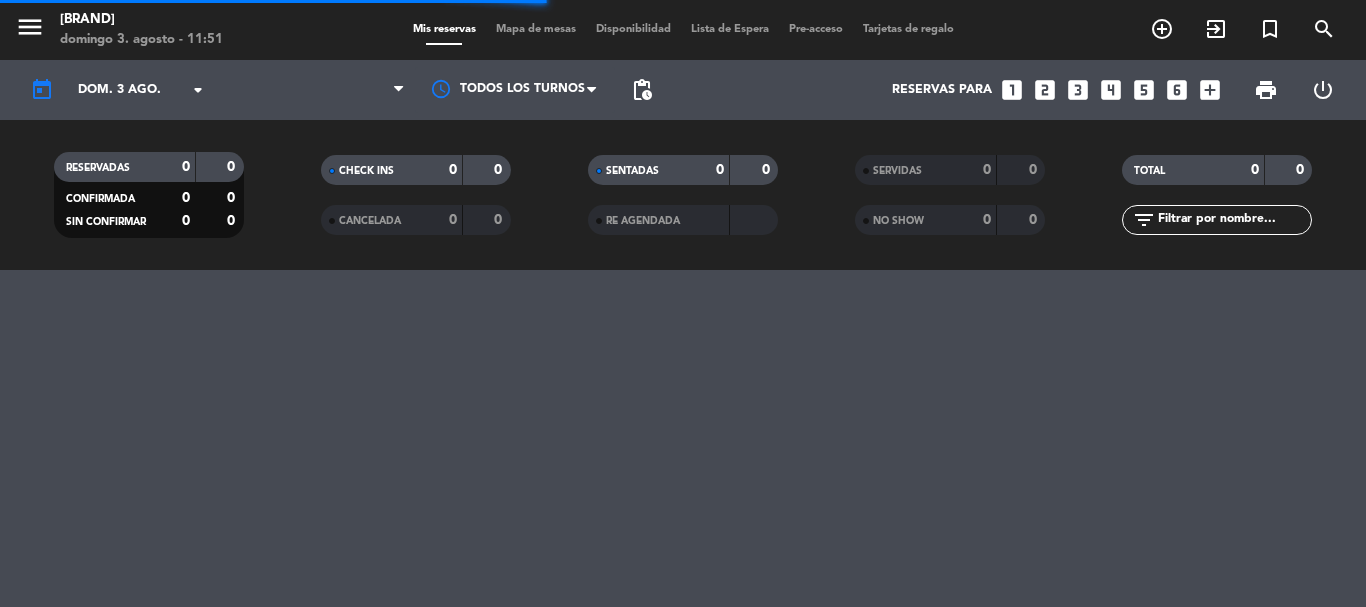 scroll, scrollTop: 0, scrollLeft: 0, axis: both 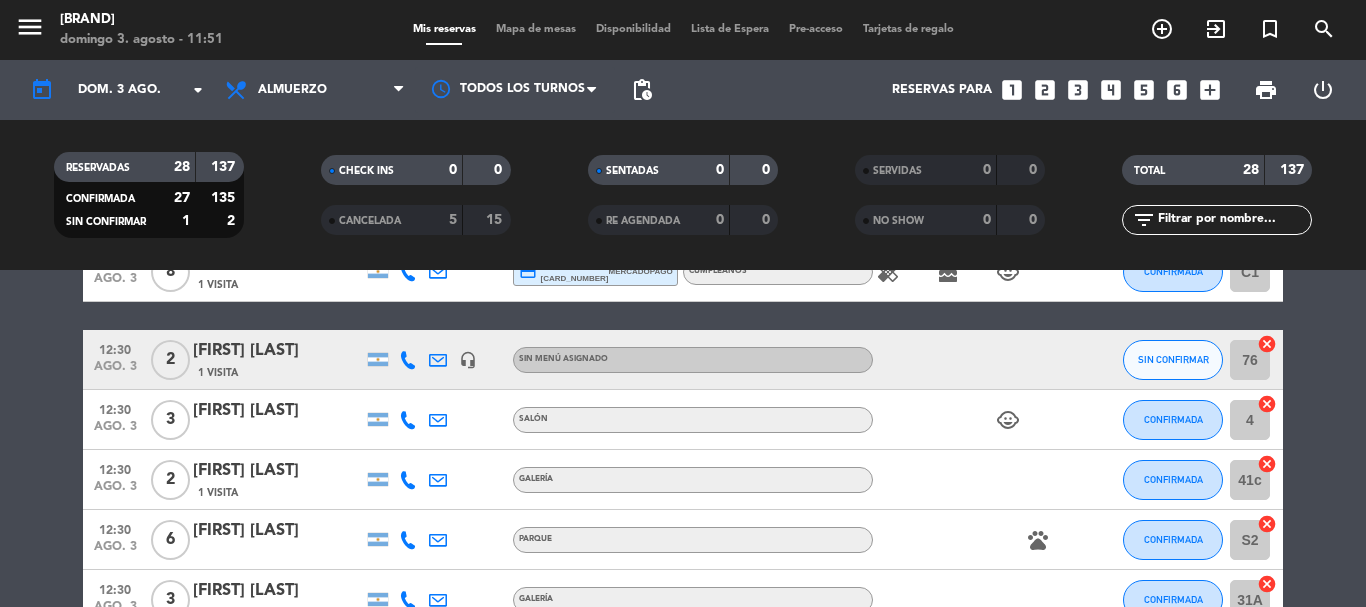 click on "12:00 ago. 3 2 [FIRST] [LAST] PARRILLA CONFIRMADA 5 cancel 12:00 ago. 3 28 [FIRST] [LAST] headset_mic turned_in_not SALON VIP subject CONFIRMADA border_all 12:00 ago. 3 17 [FIRST] [LAST] credit_card visa * 7337 mercadopago CUMPLEAÑOS subject cake CONFIRMADA border_all 12:00 ago. 3 8 [FIRST] [LAST] 1 Visita credit_card visa * 7736 mercadopago CUMPLEAÑOS healing cake child_care CONFIRMADA C1 cancel 12:30 ago. 3 2 [FIRST] [LAST] 1 Visita headset_mic Sin menú asignado SIN CONFIRMAR 76 cancel 12:30 ago. 3 3 [FIRST] [LAST] SALÓN child_care CONFIRMADA 4 cancel 12:30 ago. 3 2 [FIRST] [LAST] 1 Visita GALERÍA CONFIRMADA 41c cancel 12:30 ago. 3 6 [FIRST] [LAST] PARQUE pets CONFIRMADA S2 cancel 12:30 ago. 3 3 [FIRST] [LAST] GALERÍA CONFIRMADA 31A cancel 13:00 ago. 3 2 [FIRST] [LAST] SALÓN subject cake CONFIRMADA border_all 13:00 ago. 3 6 [FIRST] [LAST] GALERÍA 28 9" 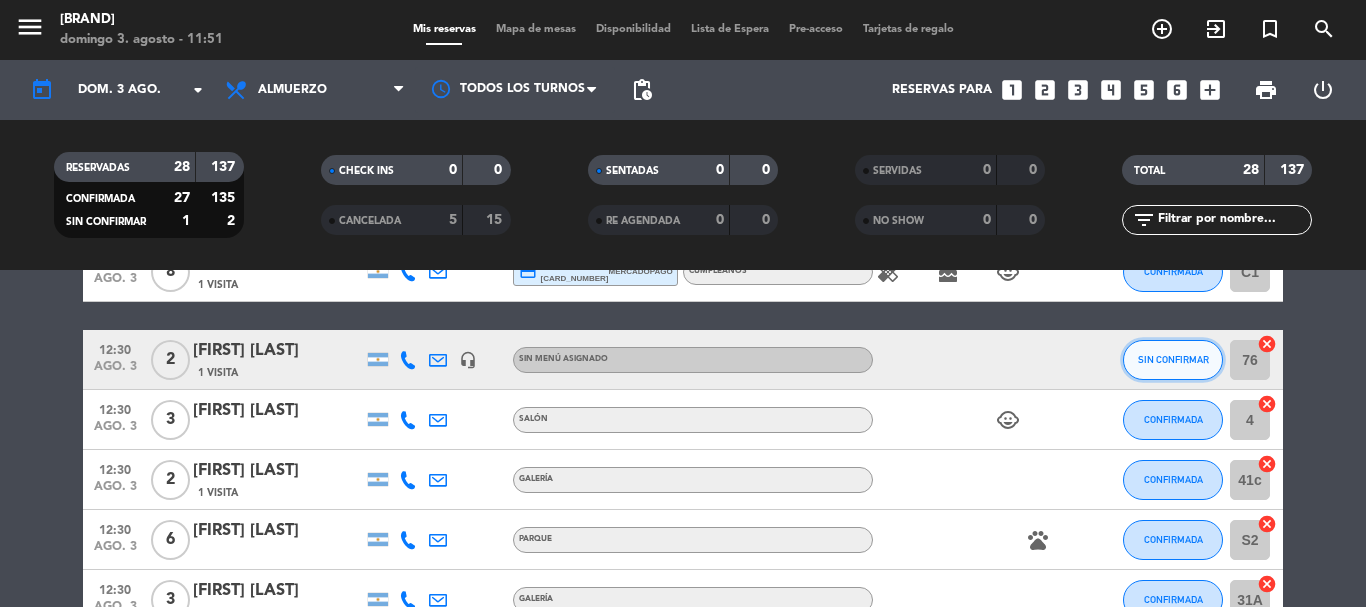 click on "SIN CONFIRMAR" 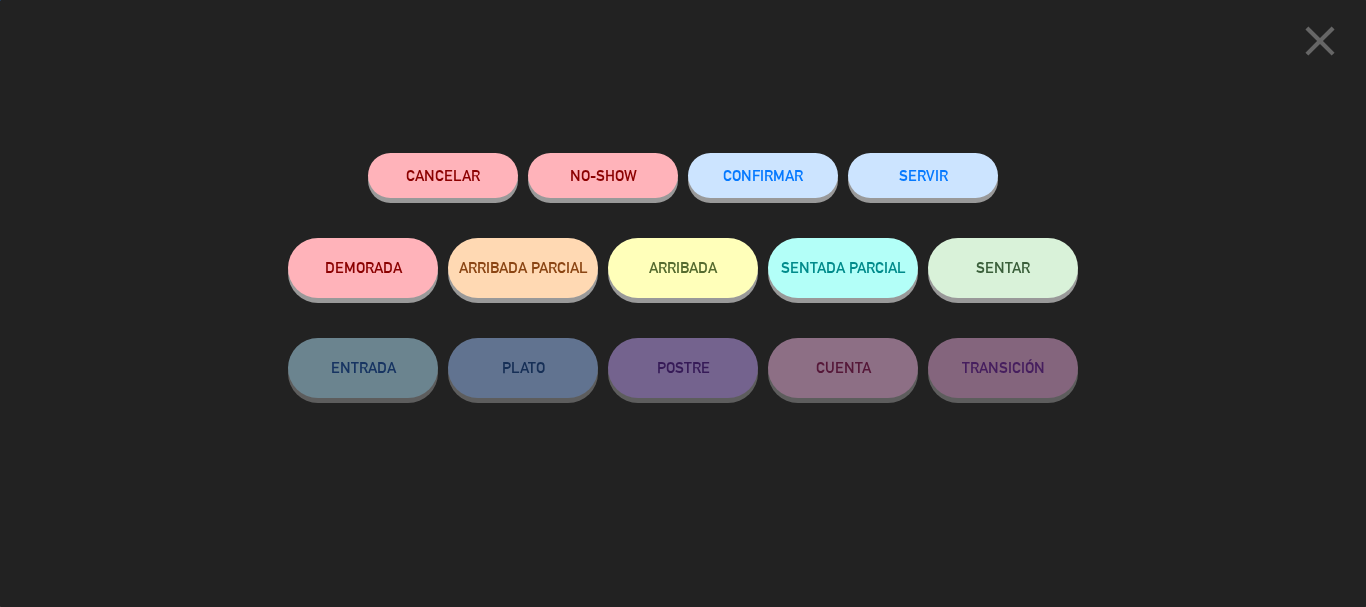 click on "CONFIRMAR" 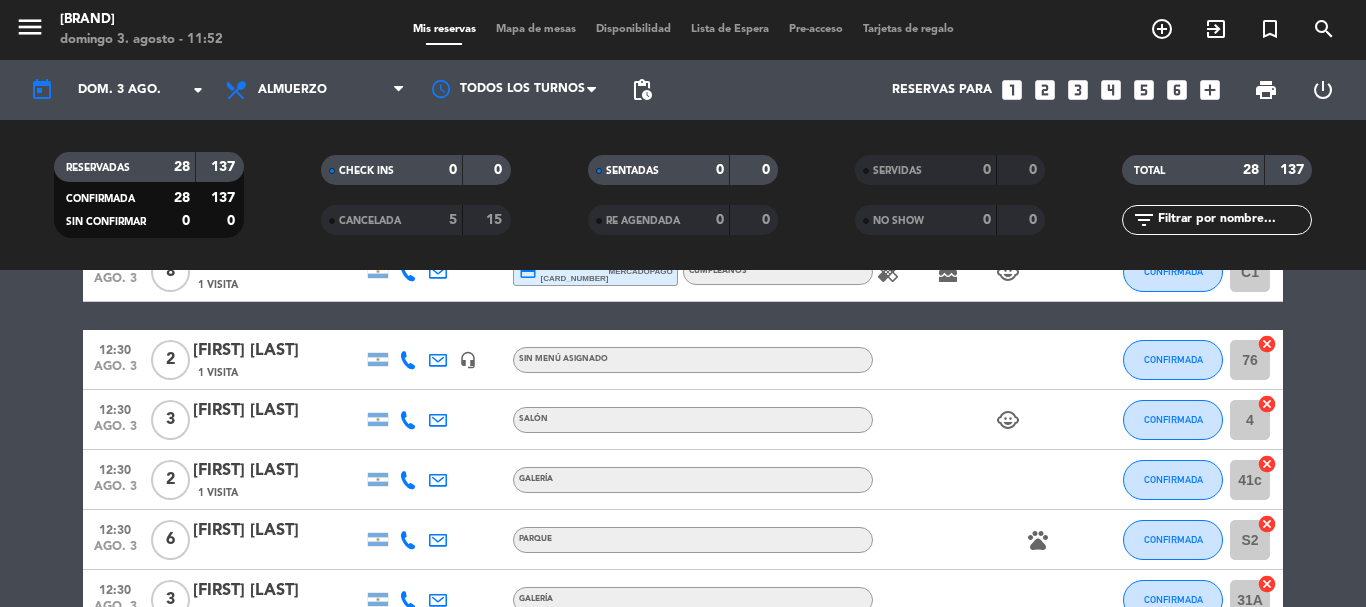 click on "12:00   ago. 3   2   [FIRST] [LAST]   PARRILLA CONFIRMADA 5  cancel   12:00   ago. 3   28   [FIRST] [LAST]   headset_mic   turned_in_not   SALON VIP  subject  CONFIRMADA  border_all   12:00   ago. 3   17   [FIRST] [LAST]  credit_card  visa * [CARD_NUMBER]   mercadopago   CUMPLEAÑOS  subject   cake  CONFIRMADA  border_all   12:00   ago. 3   8   [FIRST] [LAST]   1 Visita  credit_card  visa * [CARD_NUMBER]   mercadopago   CUMPLEAÑOS  healing   cake   child_care  CONFIRMADA C1  cancel   12:30   ago. 3   2   [FIRST] [LAST]   headset_mic  Sin menú asignado CONFIRMADA 76  cancel   12:30   ago. 3   3   [FIRST] [LAST]   SALÓN  child_care  CONFIRMADA 4  cancel   12:30   ago. 3   2   [FIRST] [LAST]   1 Visita   GALERÍA CONFIRMADA 41c  cancel   12:30   ago. 3   6   [FIRST] [LAST]   PARQUE  pets  CONFIRMADA S2  cancel   12:30   ago. 3   3   [FIRST] [LAST]   GALERÍA CONFIRMADA 31A  cancel   13:00   ago. 3   2   [FIRST] [LAST]   SALÓN  subject   cake  CONFIRMADA  border_all   13:00   ago. 3   6   [FIRST] [LAST]   GALERÍA 28  2" 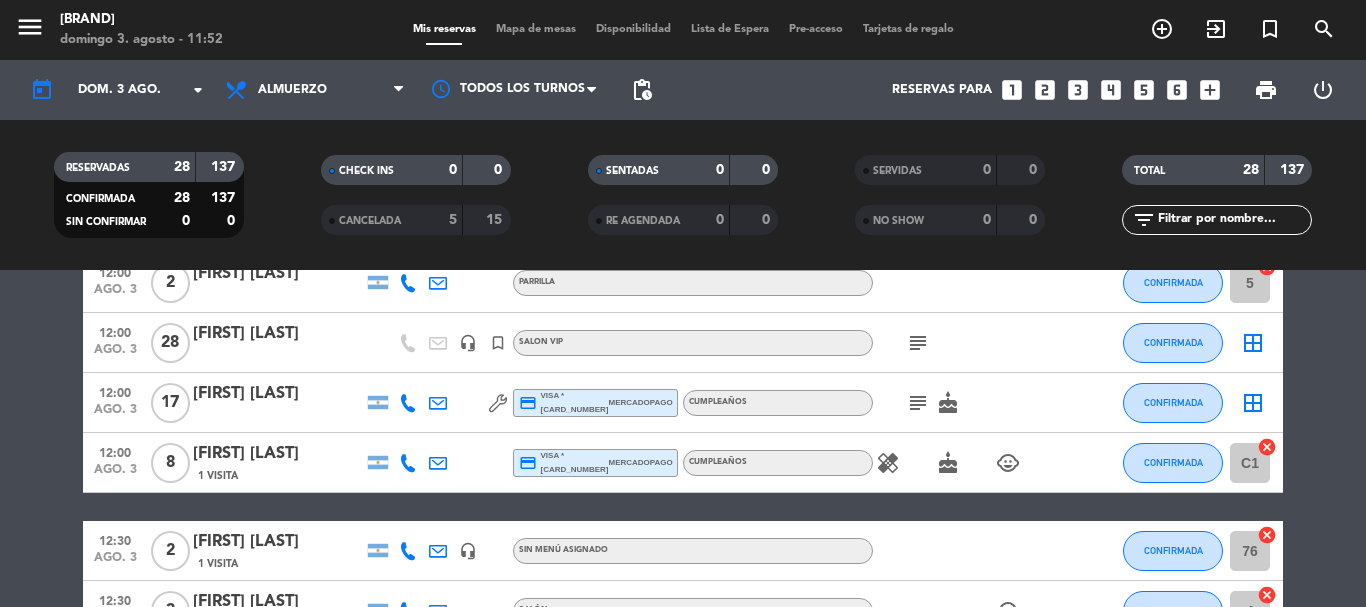 scroll, scrollTop: 0, scrollLeft: 0, axis: both 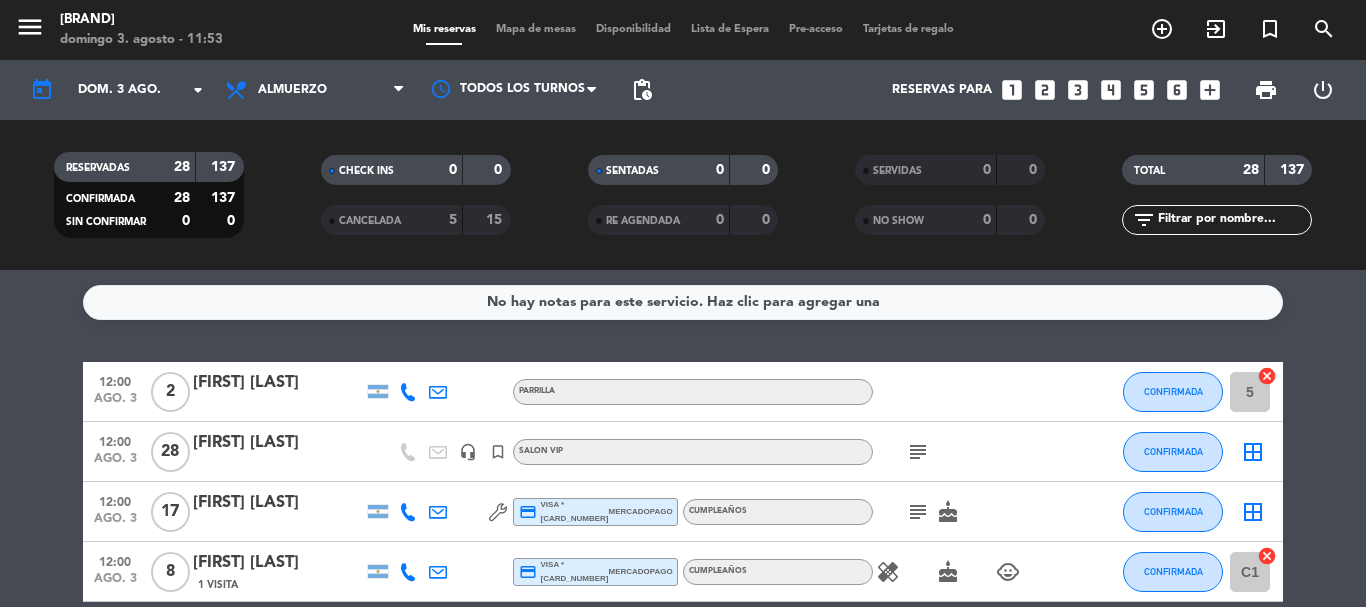 click on "No hay notas para este servicio. Haz clic para agregar una" 